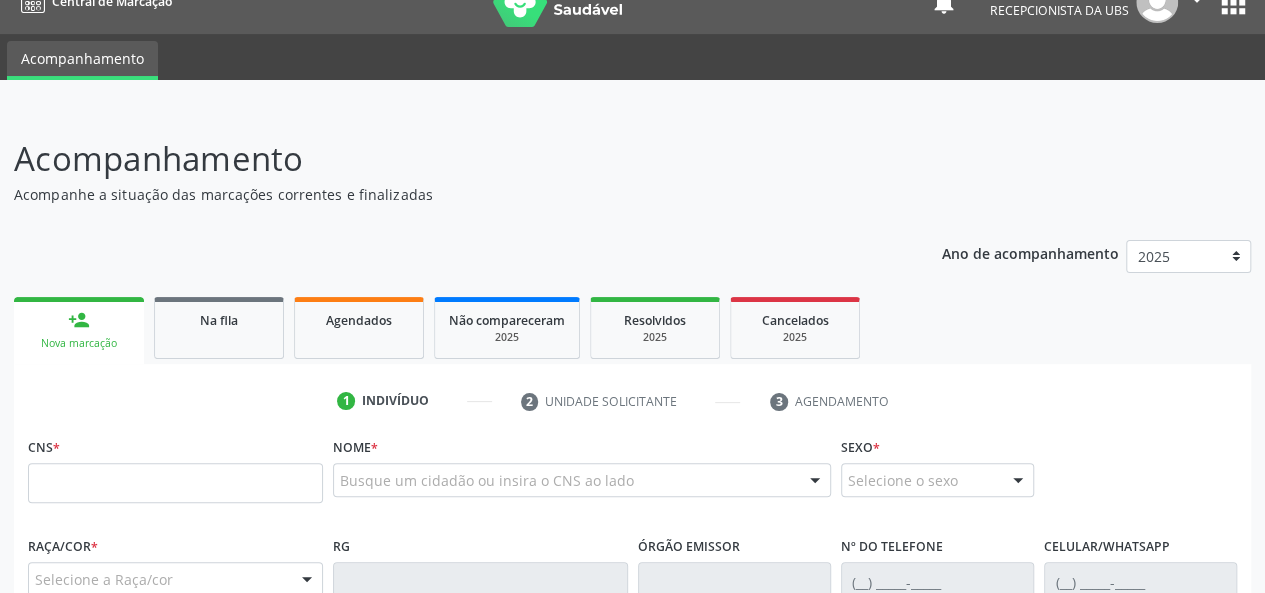 scroll, scrollTop: 18, scrollLeft: 0, axis: vertical 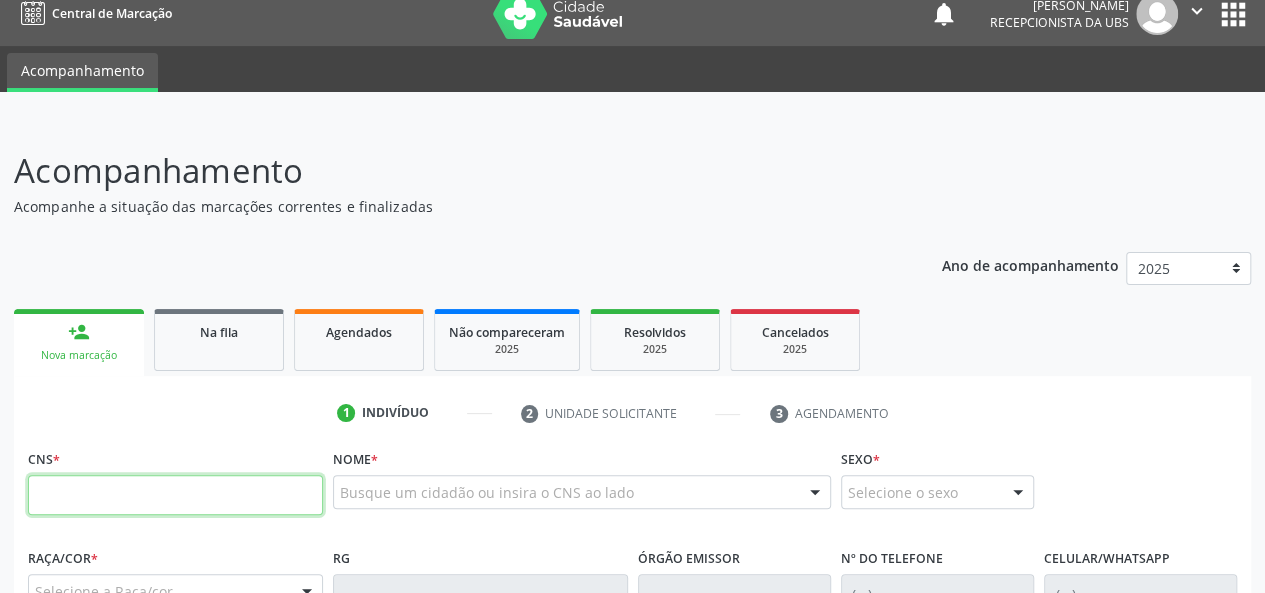 click at bounding box center (175, 495) 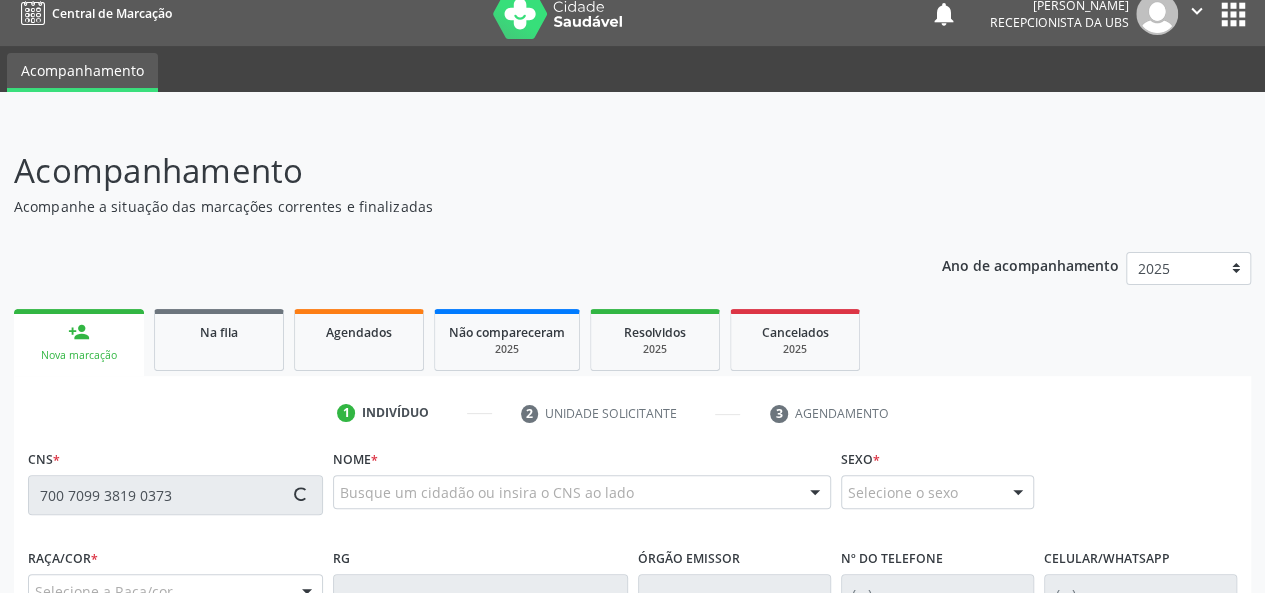 type on "700 7099 3819 0373" 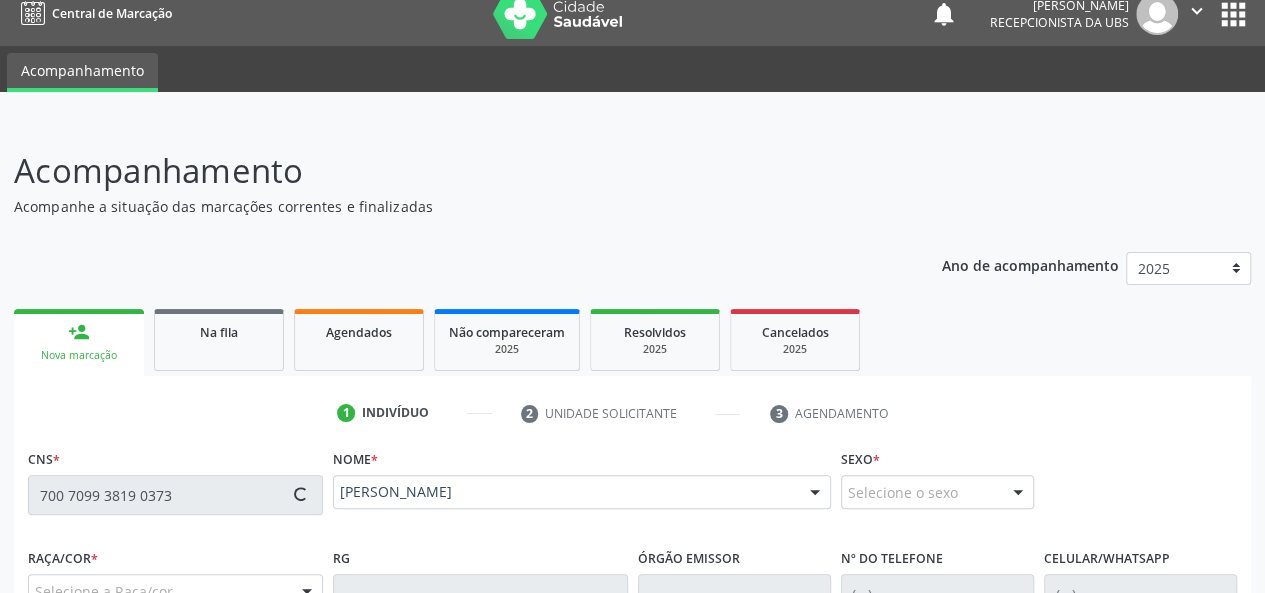 type on "[PHONE_NUMBER]" 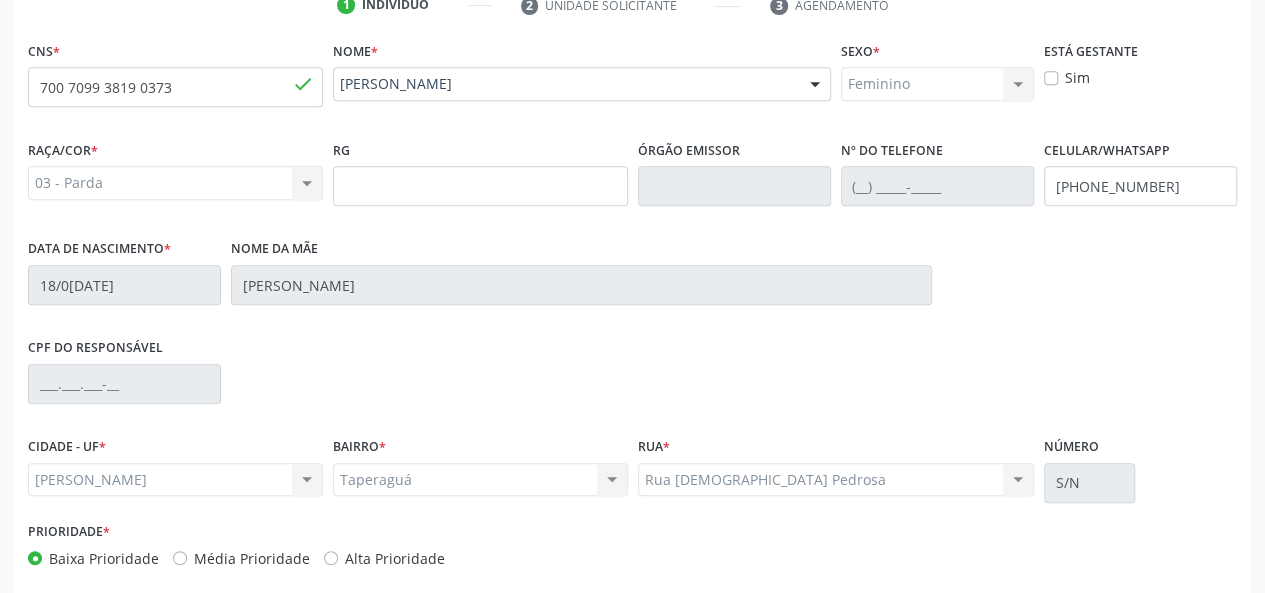 scroll, scrollTop: 518, scrollLeft: 0, axis: vertical 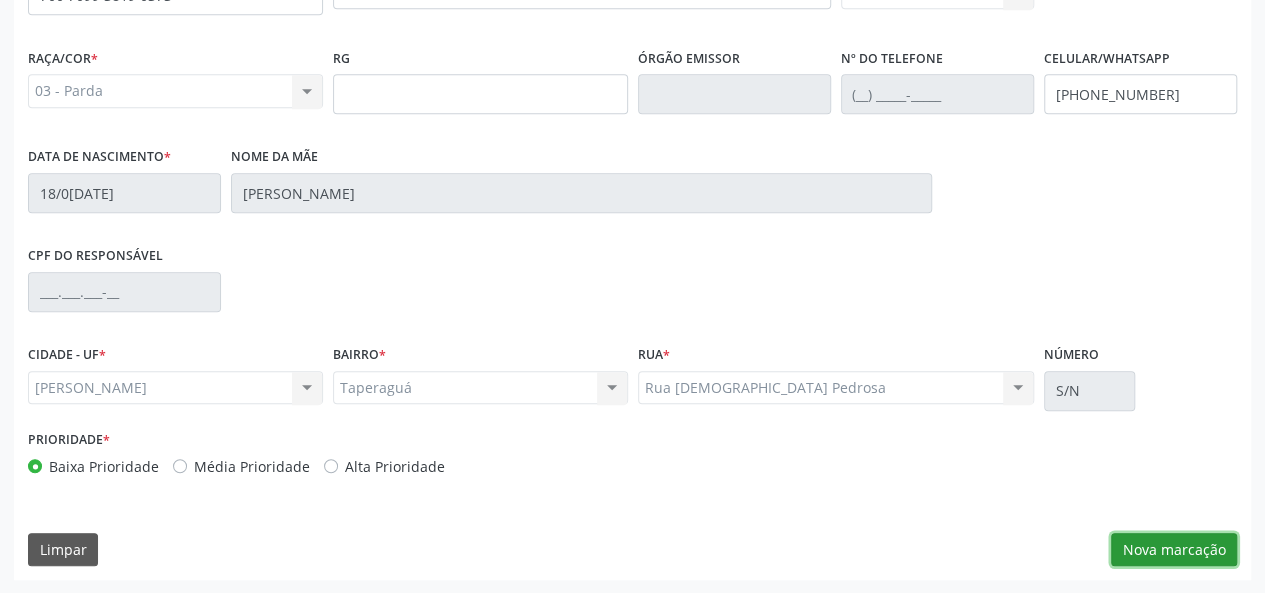 click on "Nova marcação" at bounding box center [1174, 550] 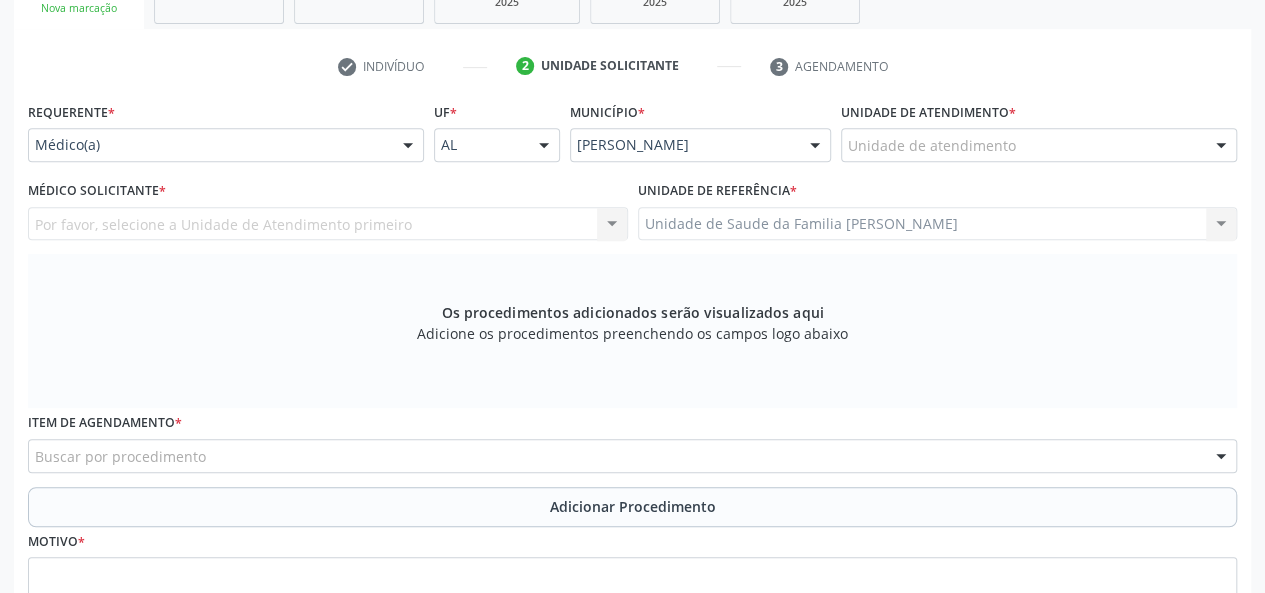 scroll, scrollTop: 218, scrollLeft: 0, axis: vertical 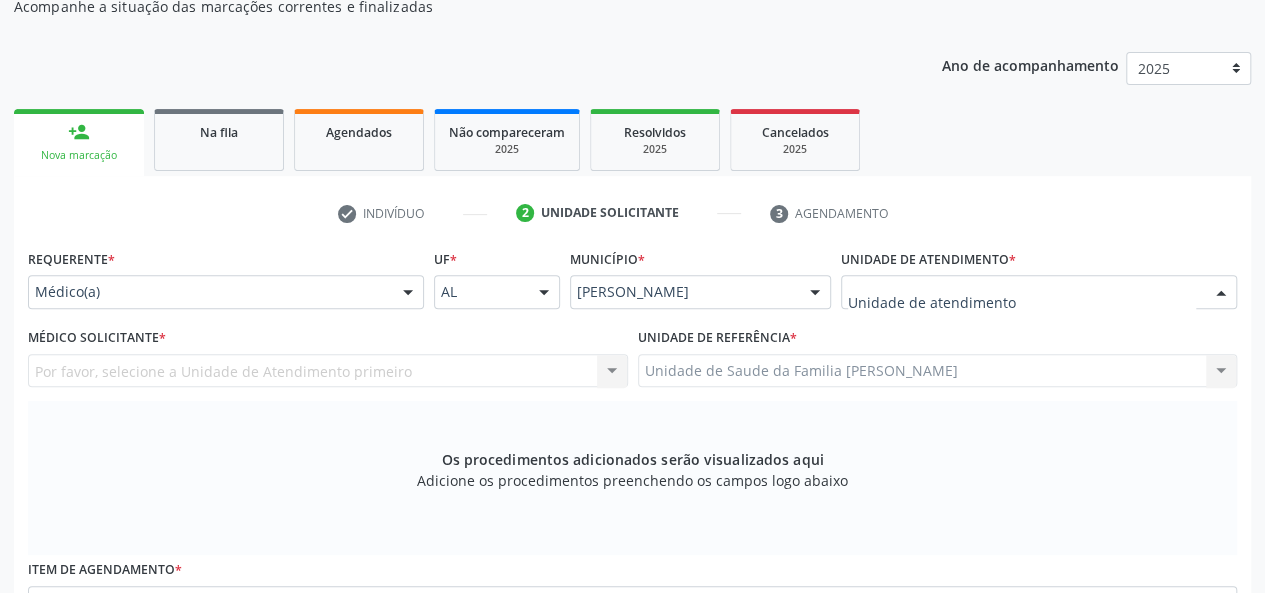 click at bounding box center (1039, 292) 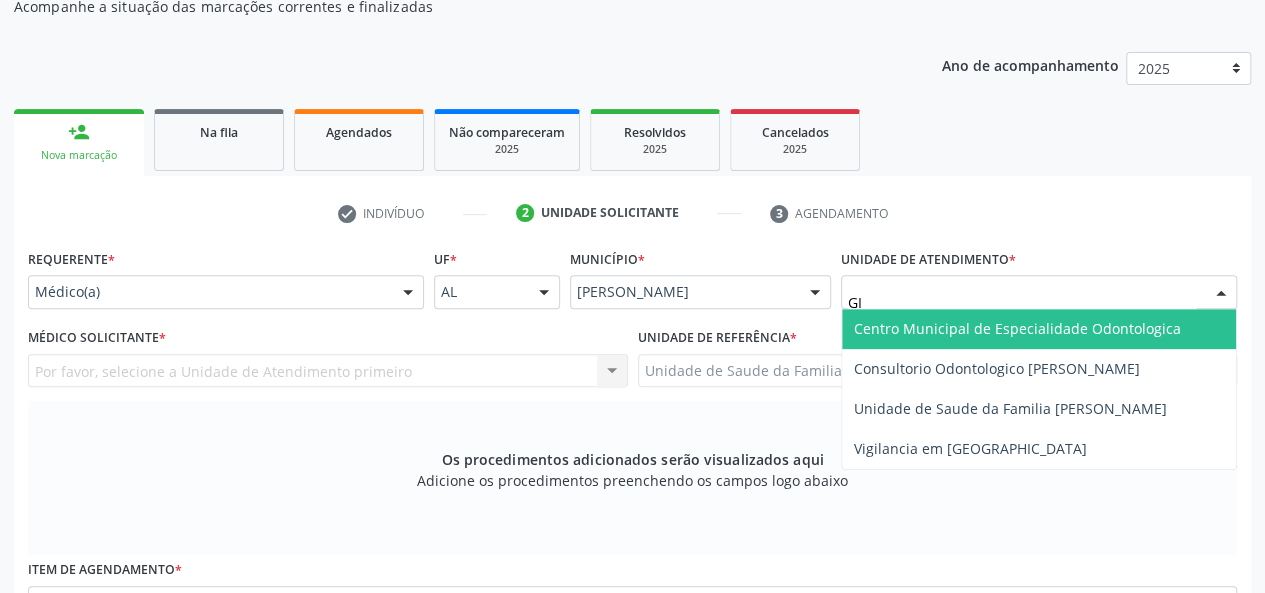 type on "GIS" 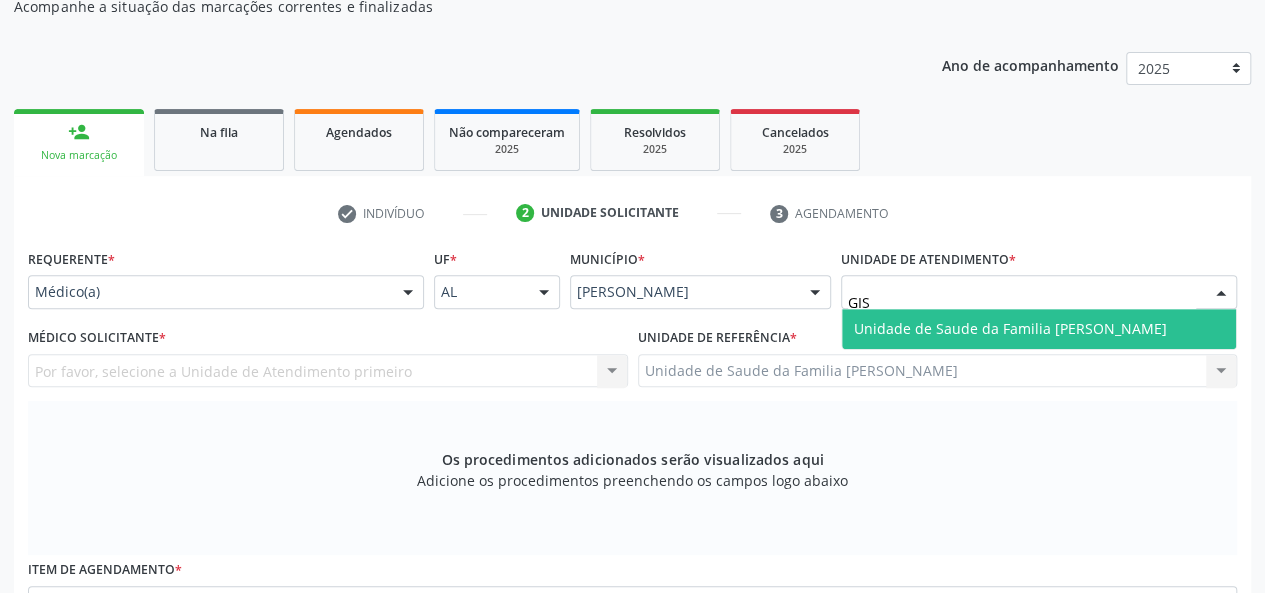 click on "Unidade de Saude da Familia [PERSON_NAME]" at bounding box center (1010, 328) 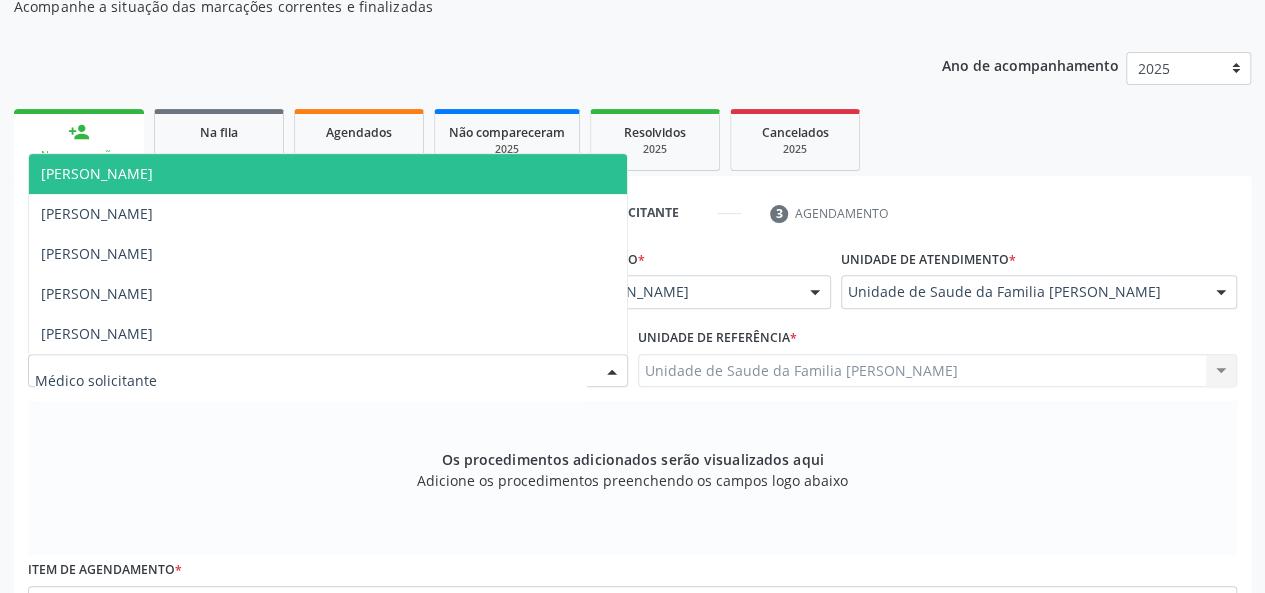 click at bounding box center [612, 372] 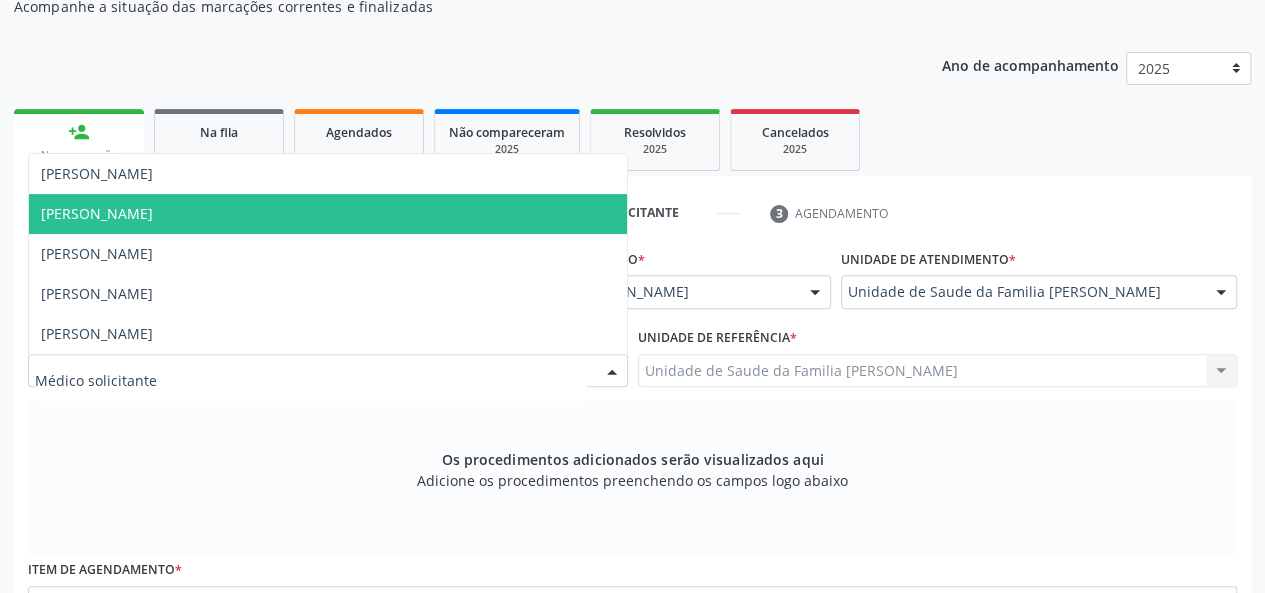 click on "[PERSON_NAME]" at bounding box center [97, 213] 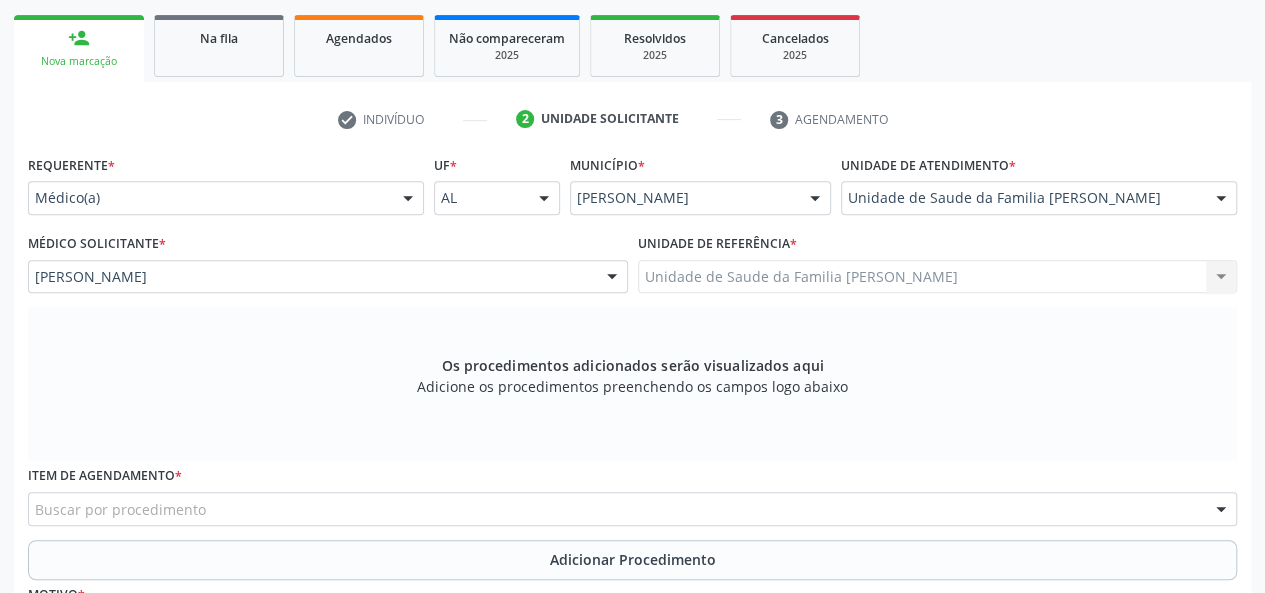 scroll, scrollTop: 418, scrollLeft: 0, axis: vertical 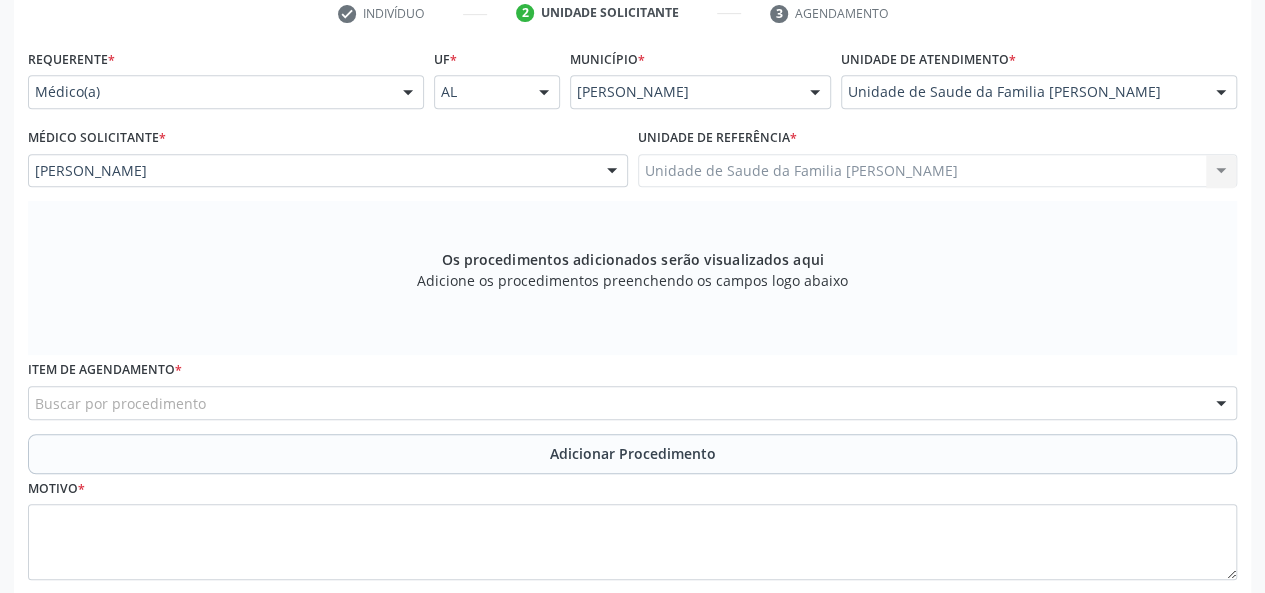 click on "Buscar por procedimento" at bounding box center (632, 403) 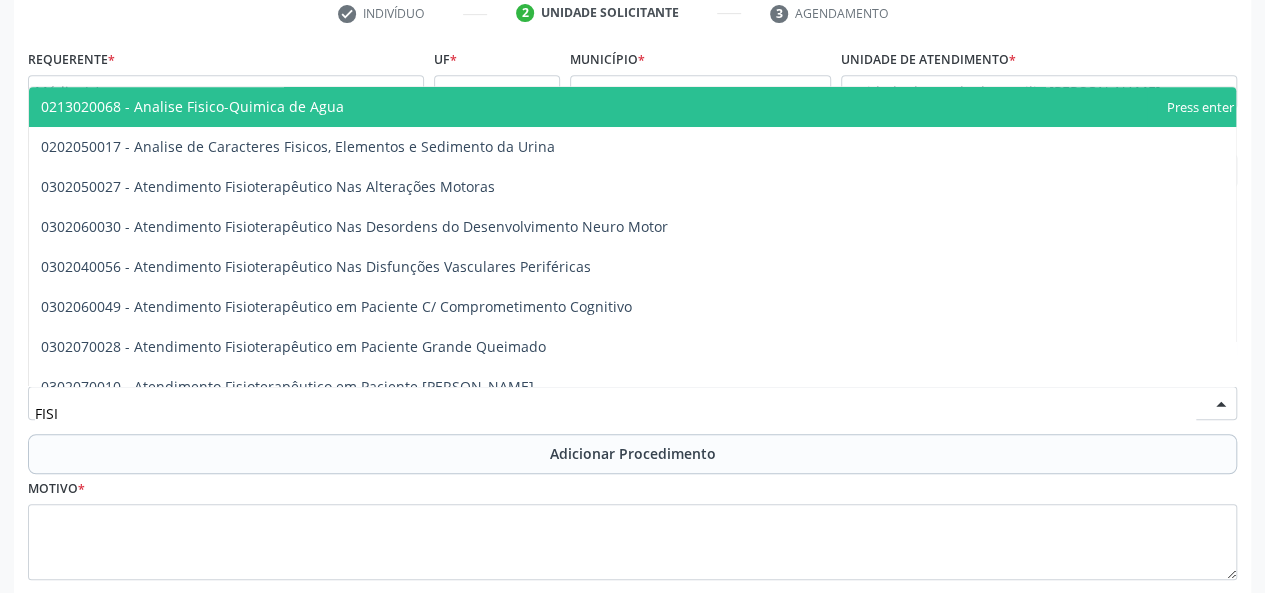 scroll, scrollTop: 40, scrollLeft: 0, axis: vertical 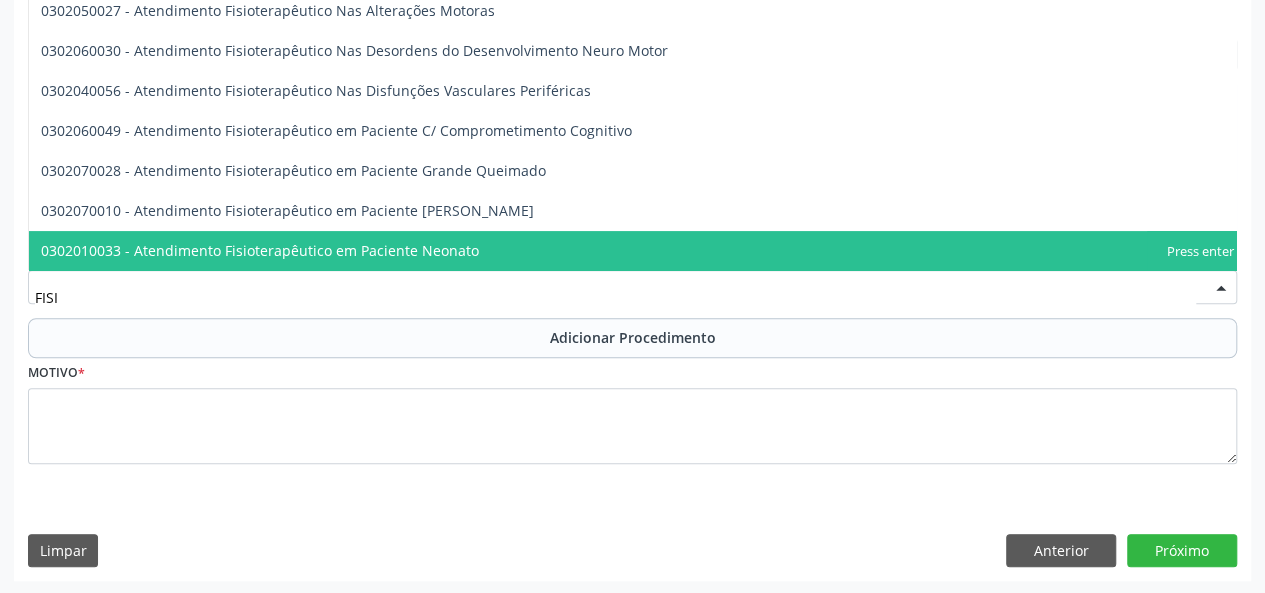 type on "FISI" 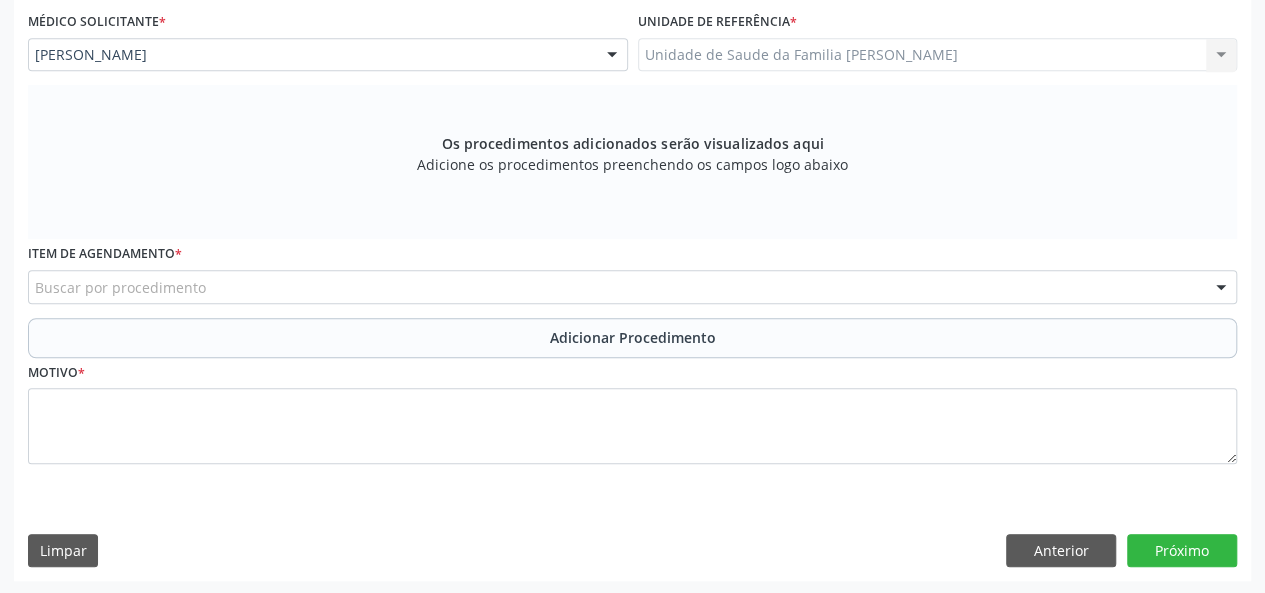 drag, startPoint x: 1262, startPoint y: 395, endPoint x: 1266, endPoint y: 355, distance: 40.1995 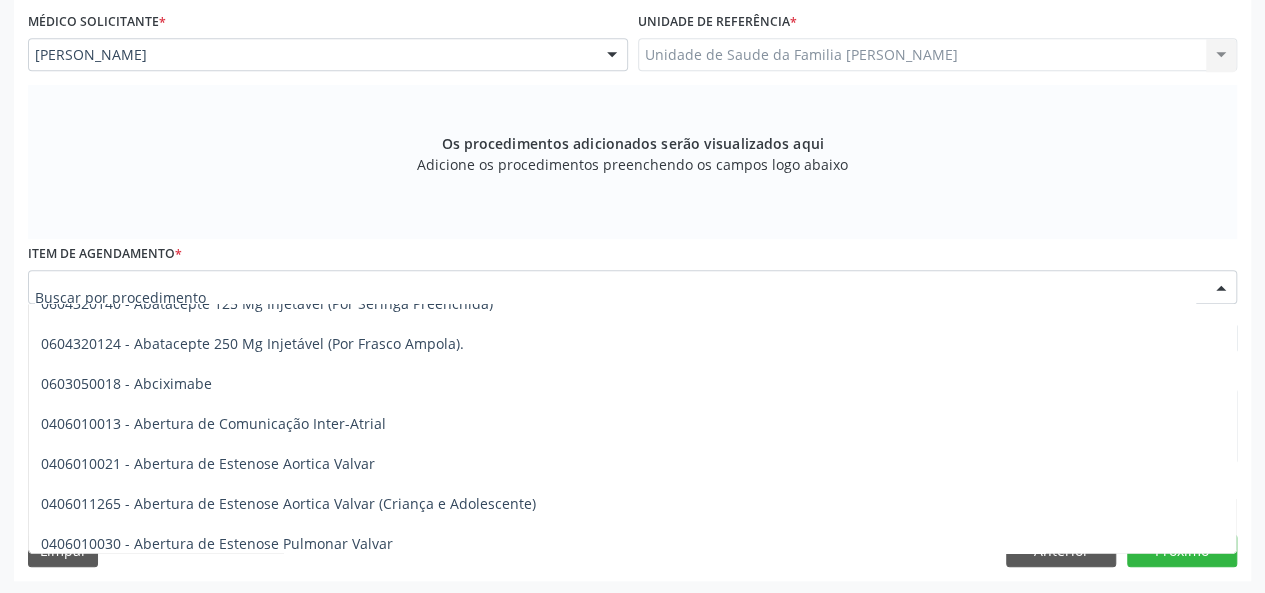 click at bounding box center (632, 287) 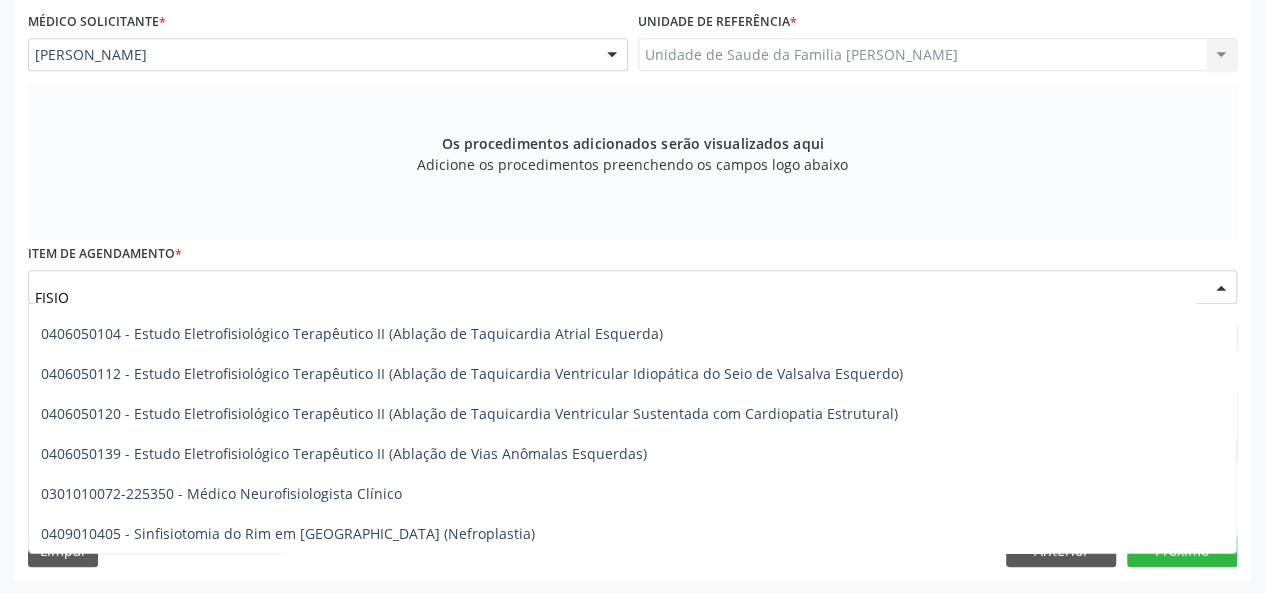scroll, scrollTop: 1405, scrollLeft: 0, axis: vertical 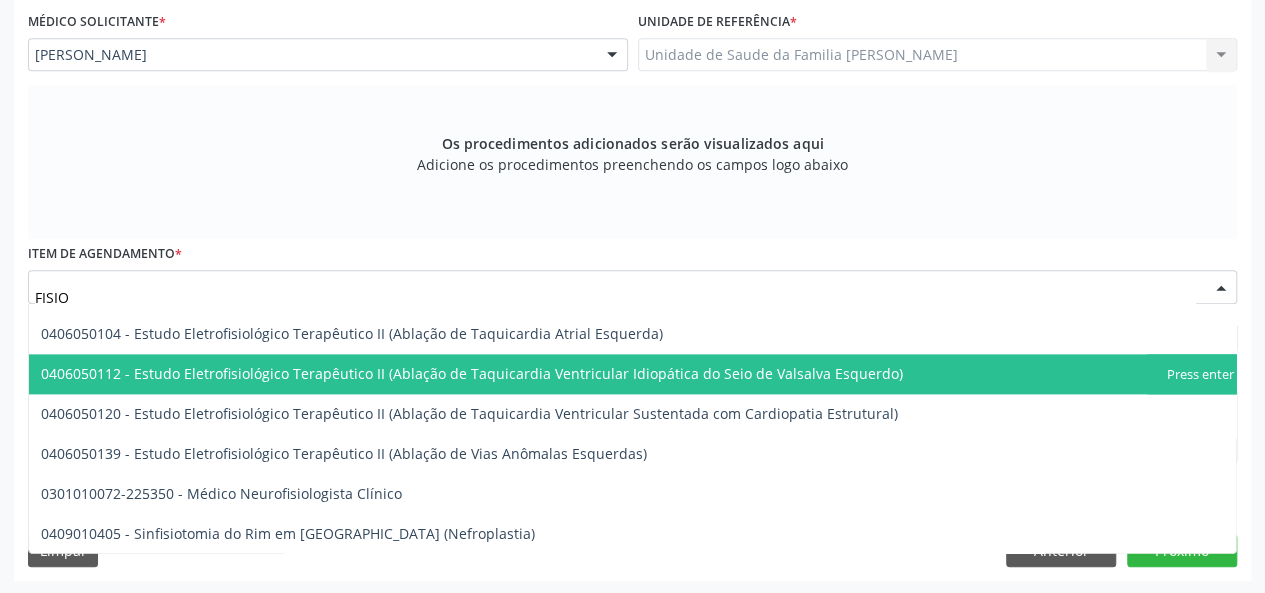 type on "FISIO" 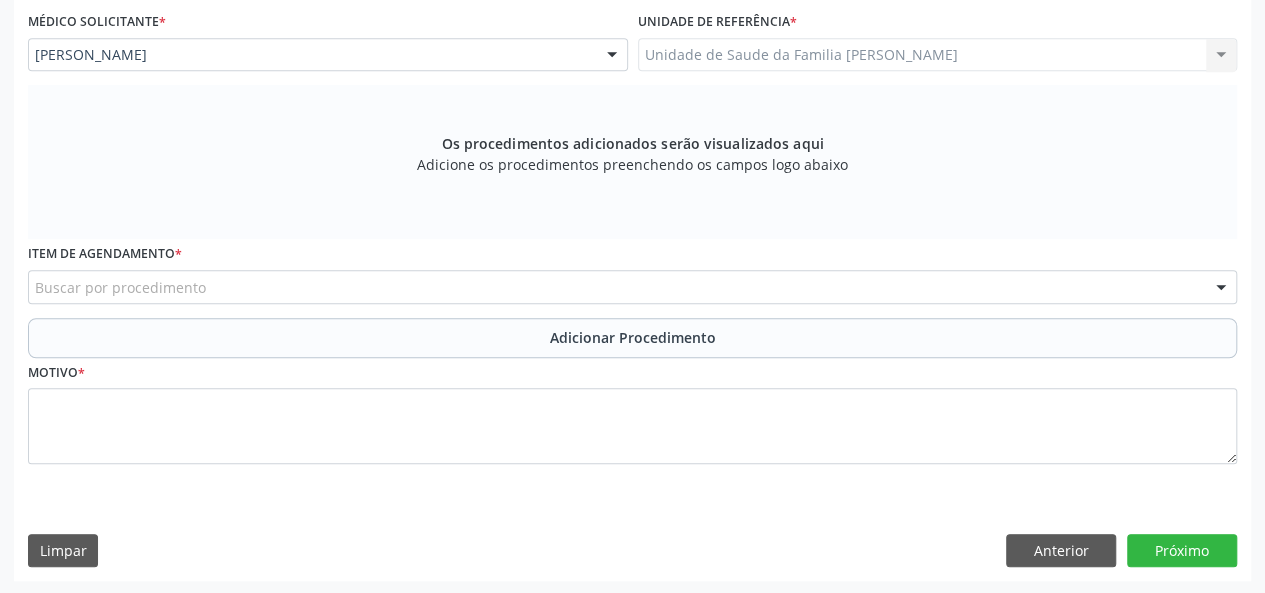click on "Buscar por procedimento" at bounding box center (632, 287) 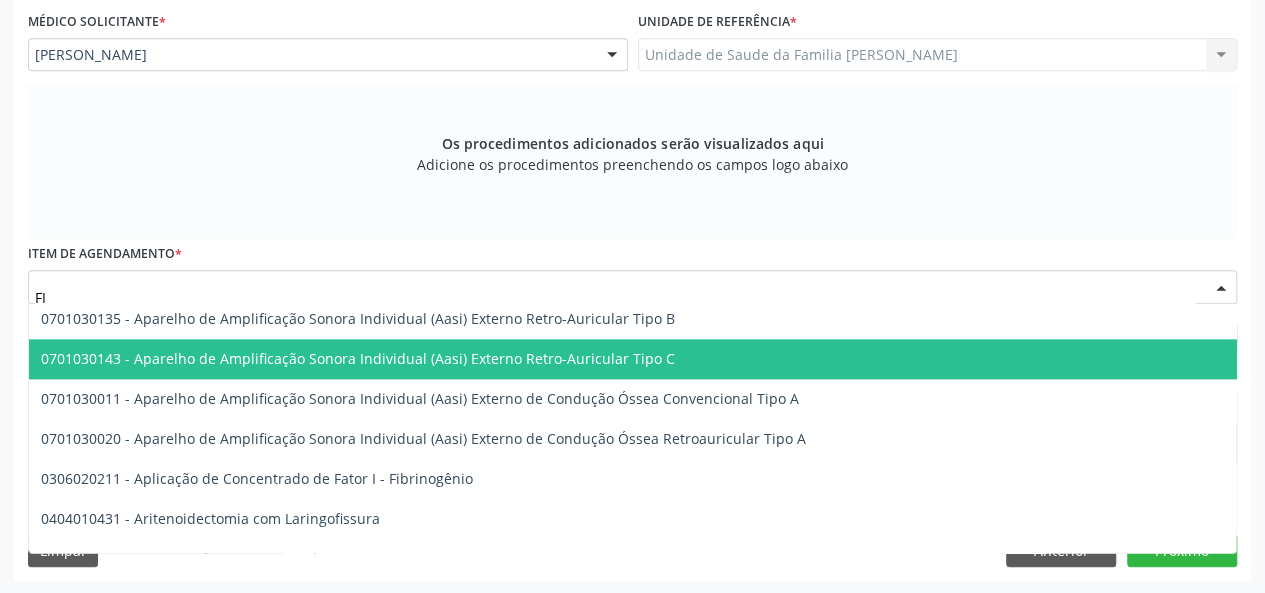 type on "F" 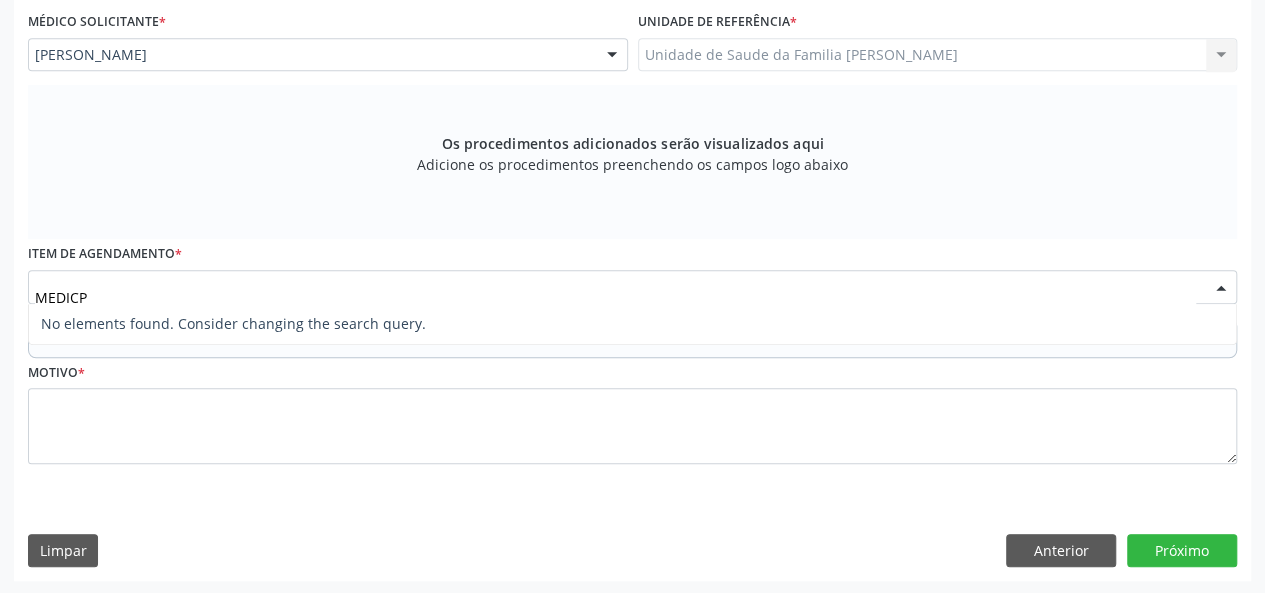 scroll, scrollTop: 0, scrollLeft: 0, axis: both 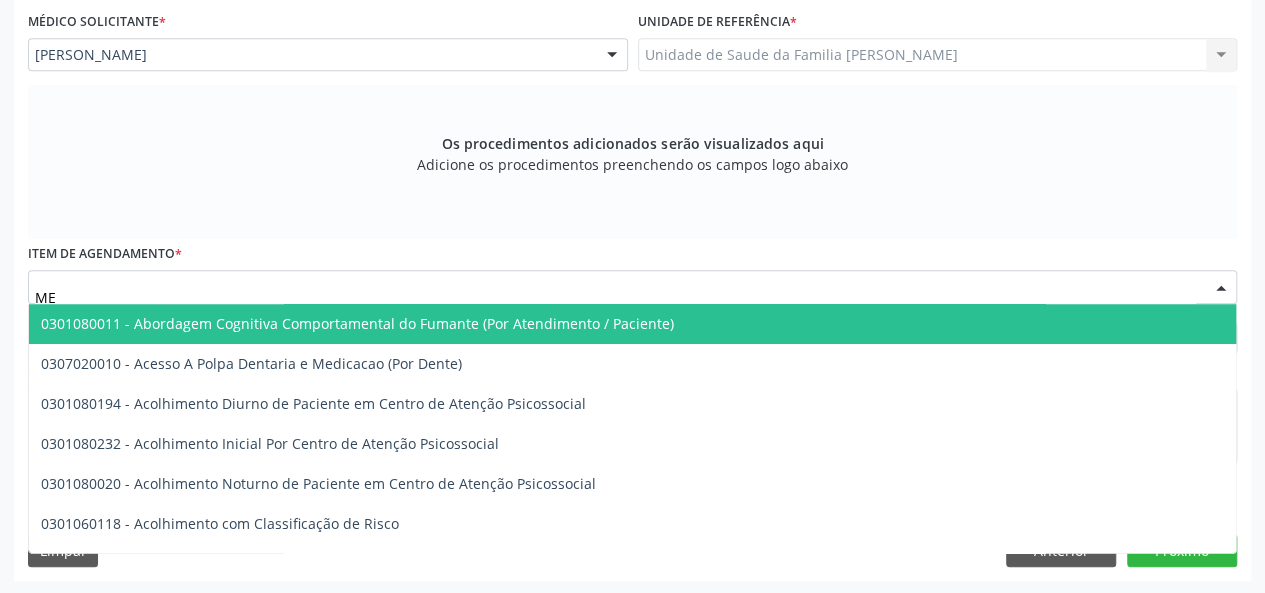 type on "M" 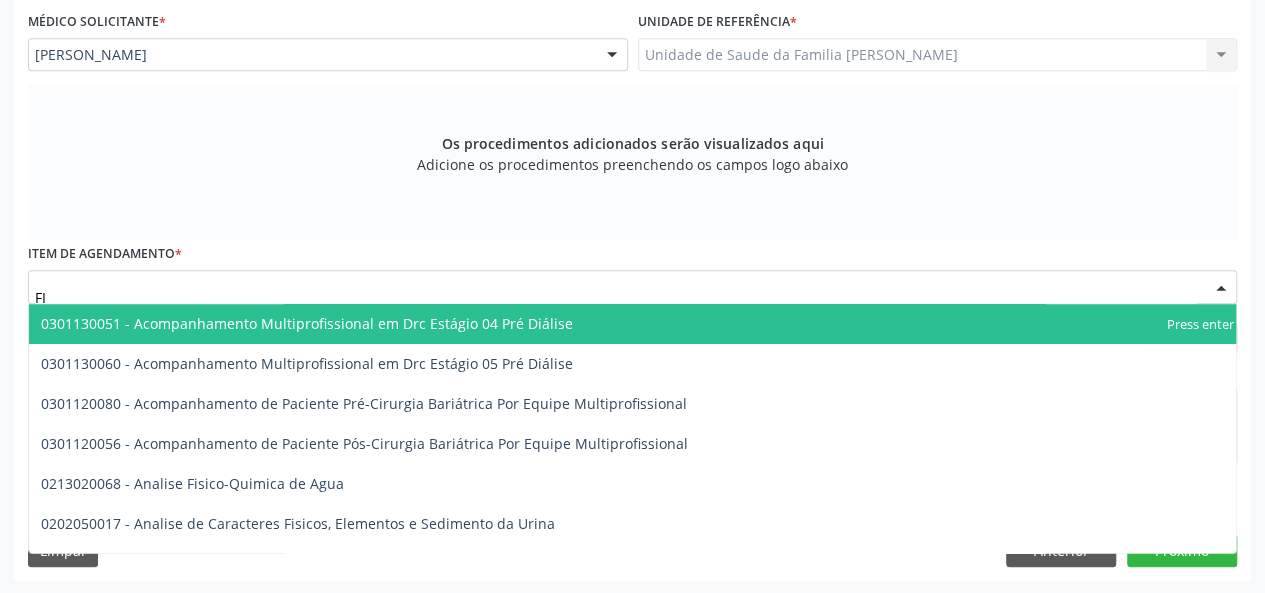 type on "F" 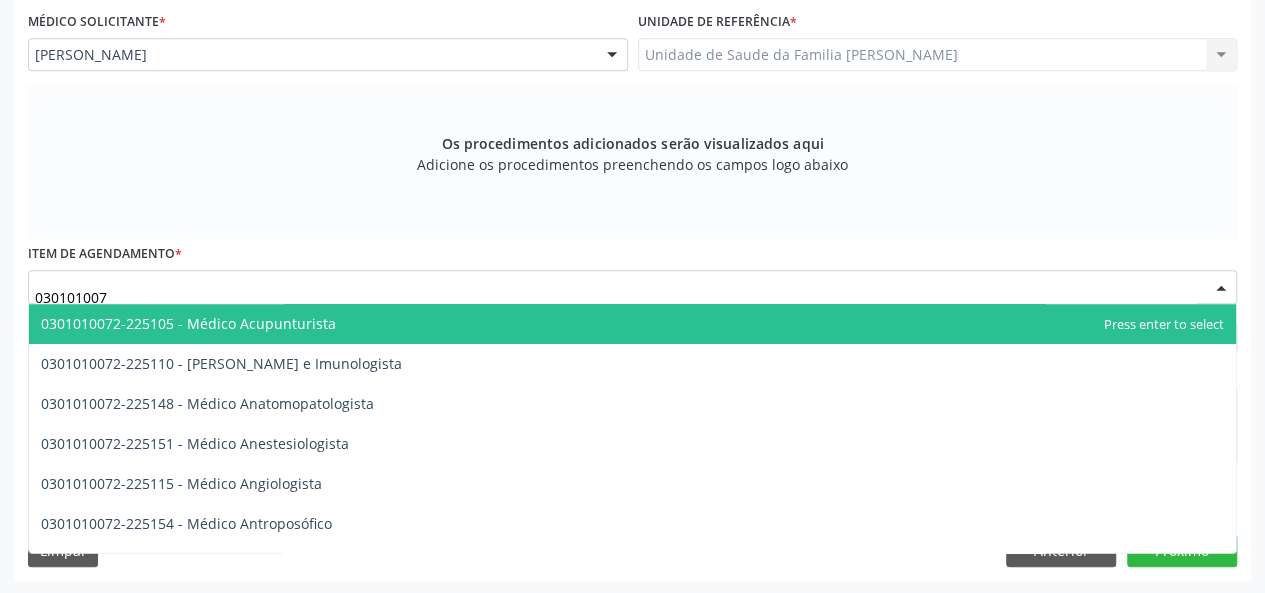 type on "0301010072" 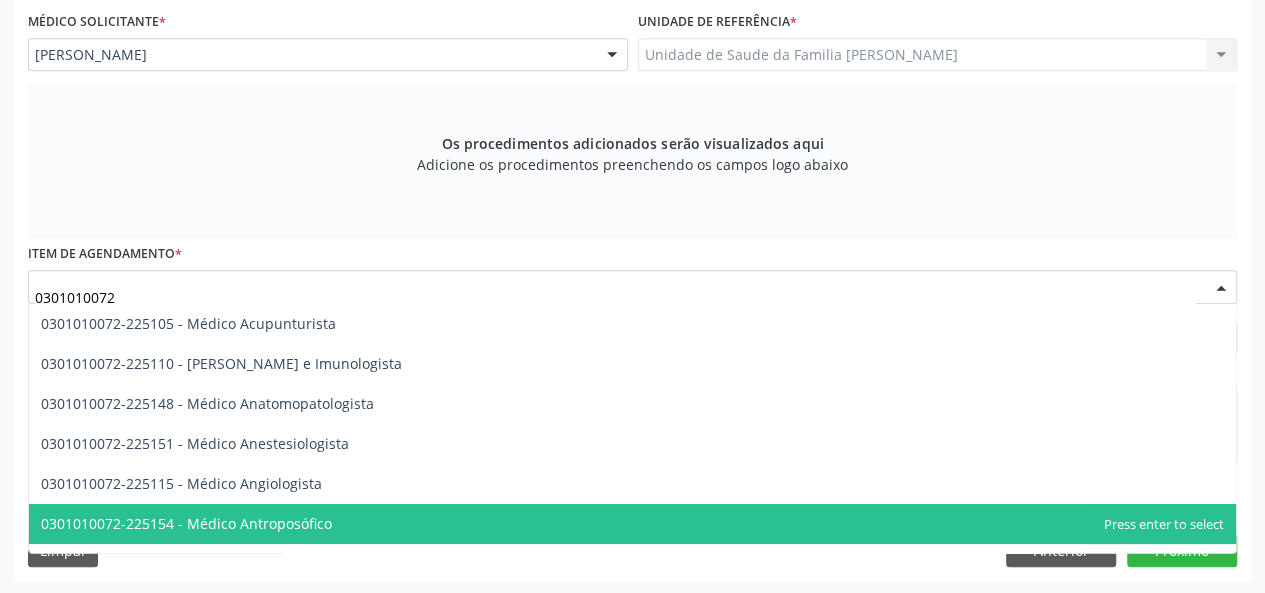 scroll, scrollTop: 40, scrollLeft: 0, axis: vertical 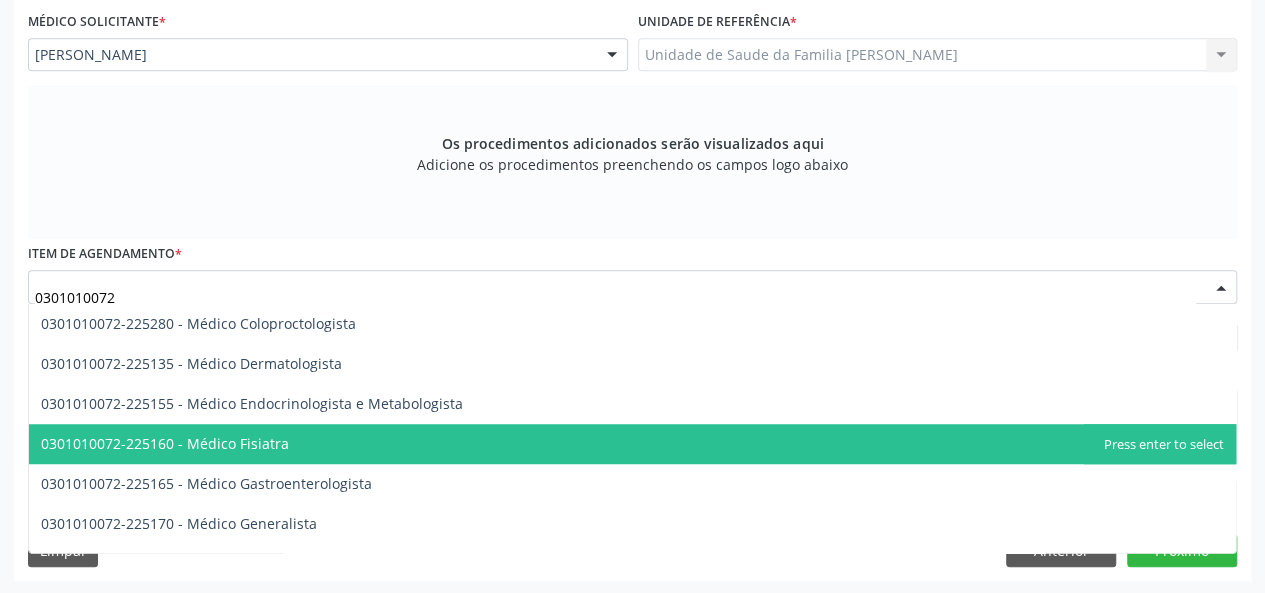 click on "0301010072-225160 - Médico Fisiatra" at bounding box center (165, 443) 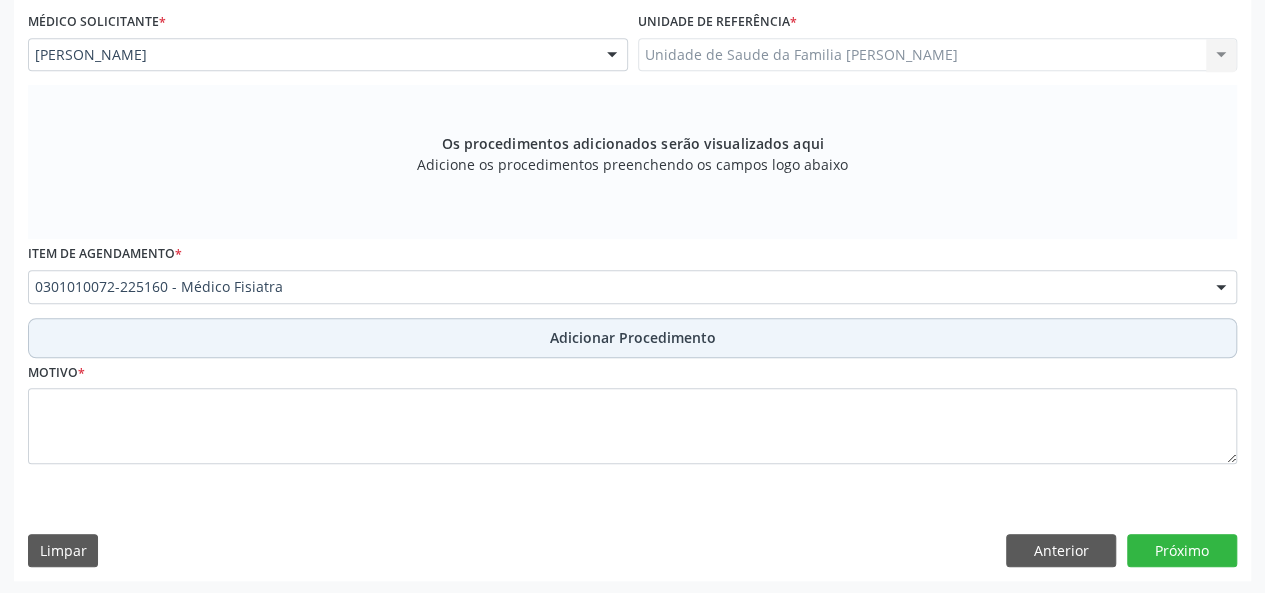 click on "Adicionar Procedimento" at bounding box center [633, 337] 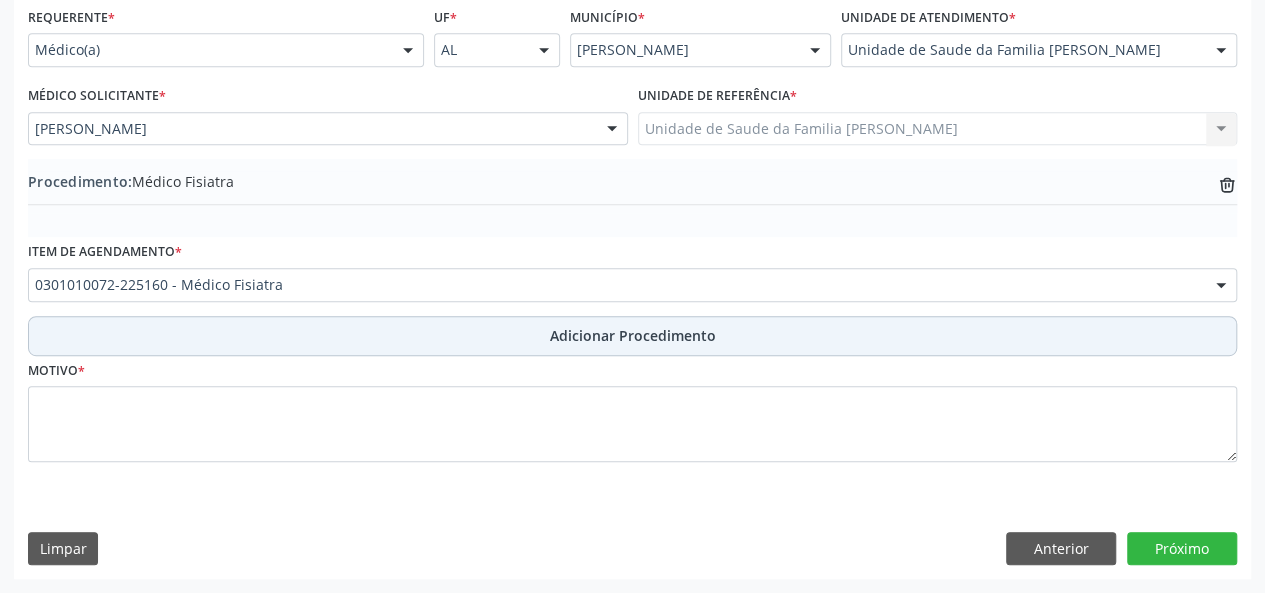 scroll, scrollTop: 458, scrollLeft: 0, axis: vertical 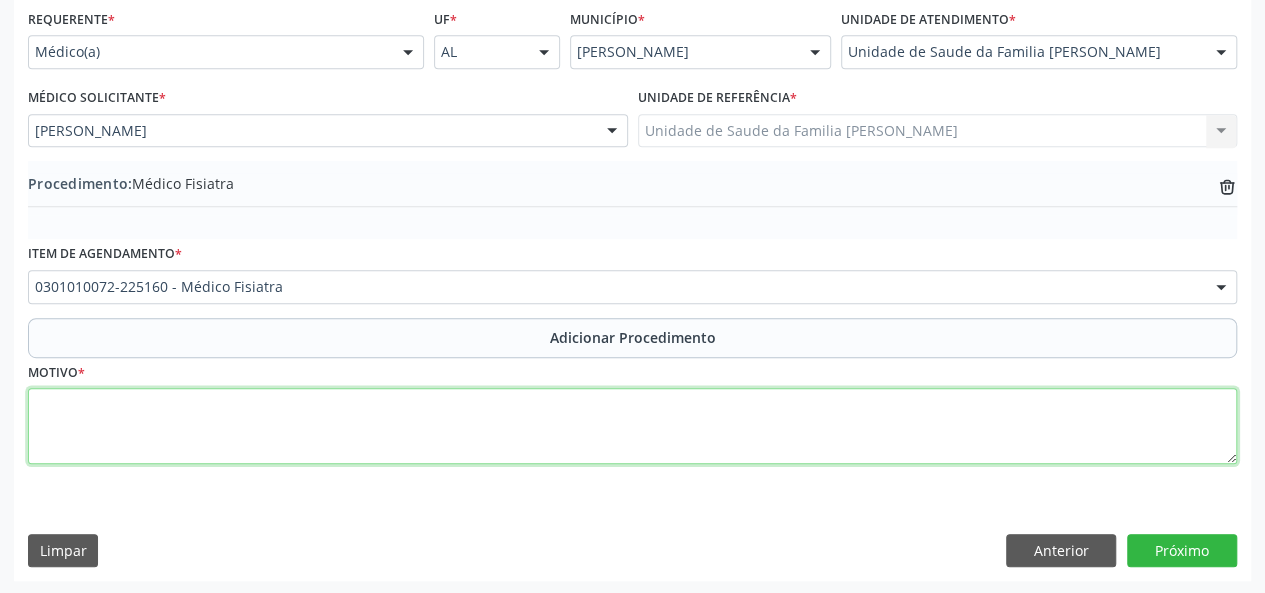 click at bounding box center (632, 426) 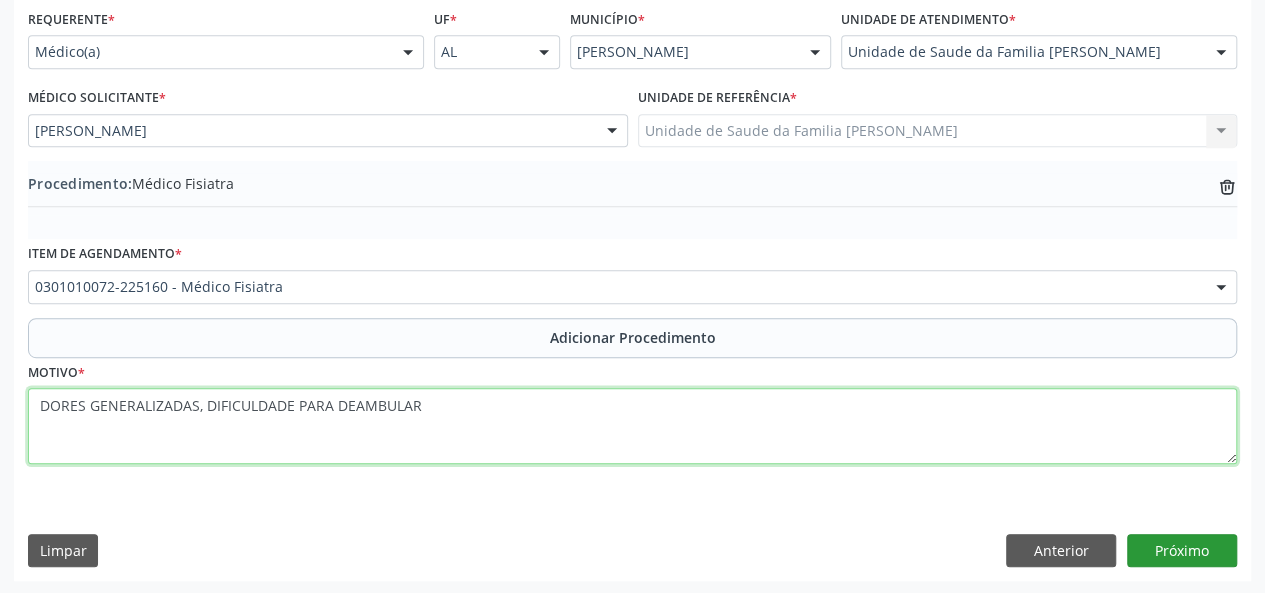 type on "DORES GENERALIZADAS, DIFICULDADE PARA DEAMBULAR" 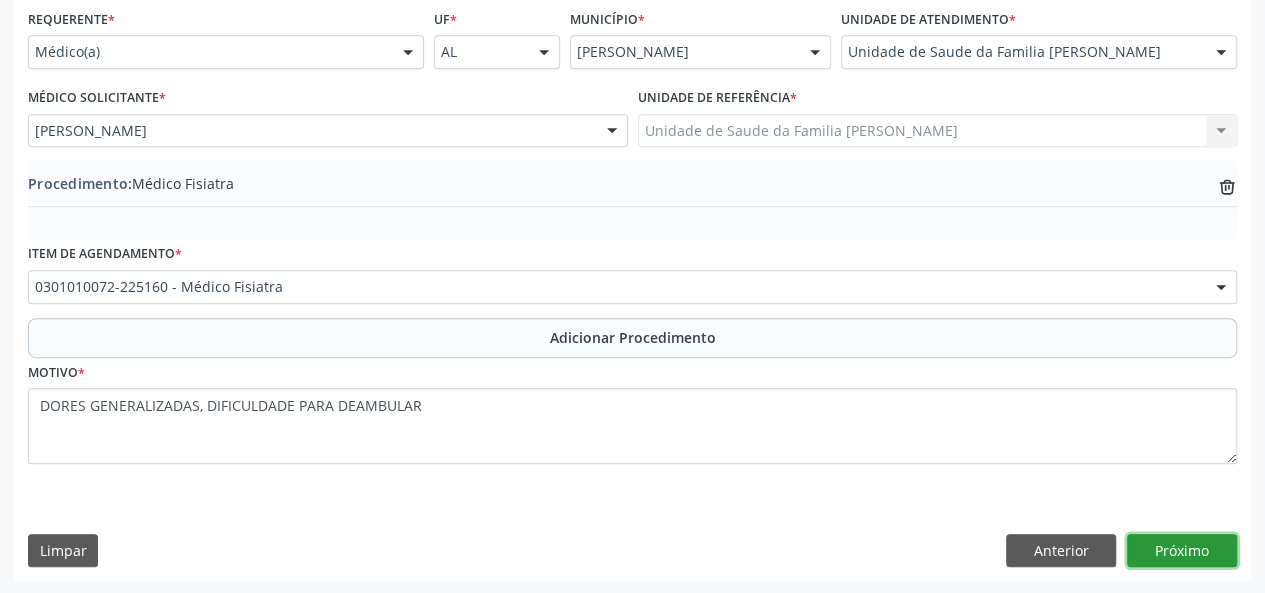 click on "Próximo" at bounding box center [1182, 551] 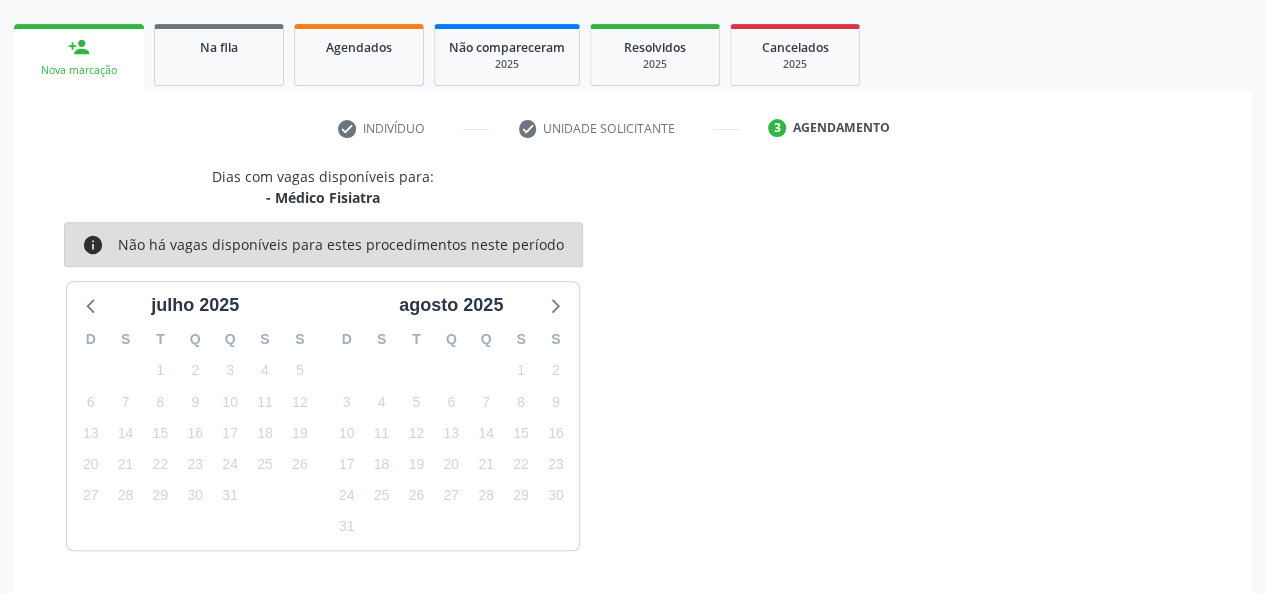 scroll, scrollTop: 362, scrollLeft: 0, axis: vertical 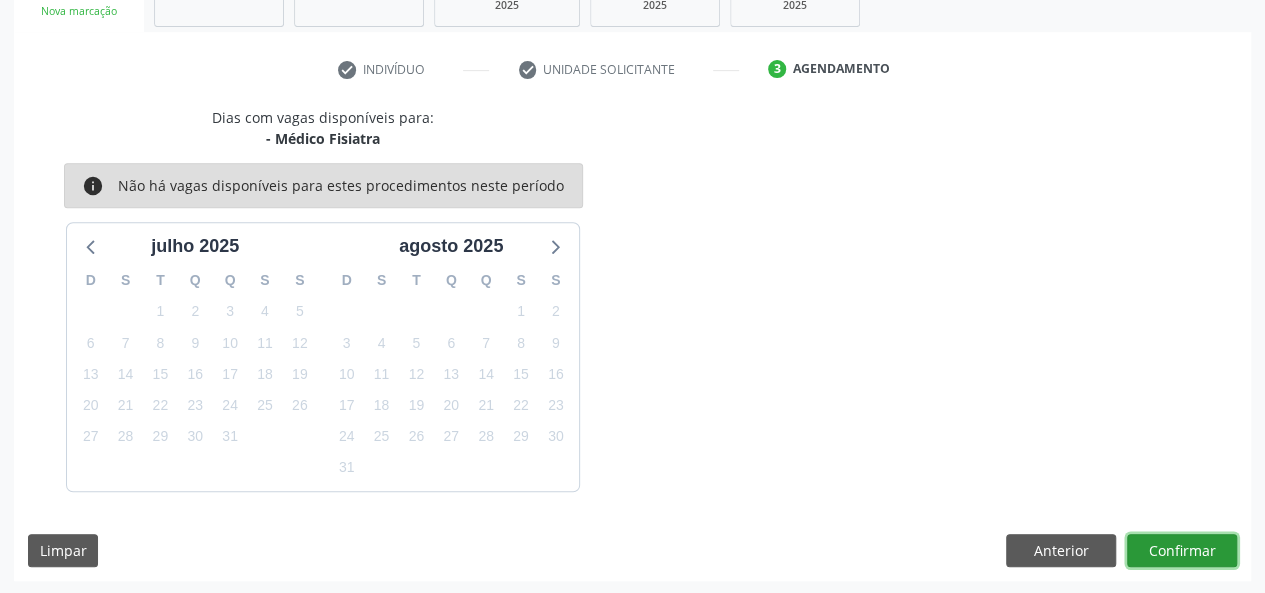 click on "Confirmar" at bounding box center (1182, 551) 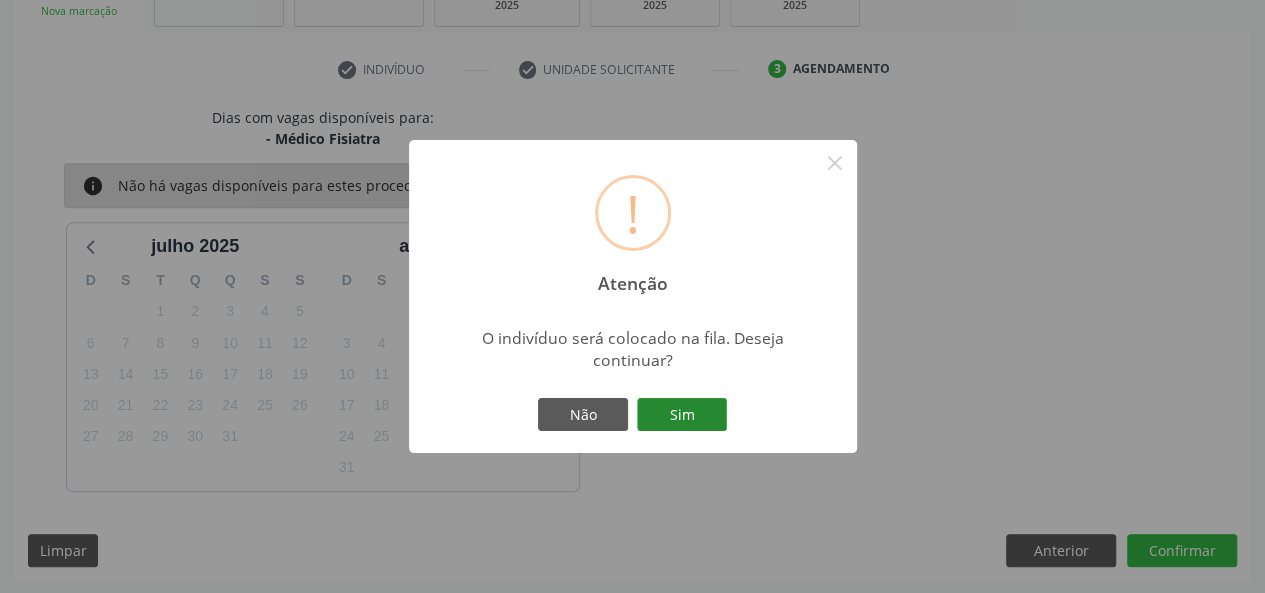 click on "Sim" at bounding box center (682, 415) 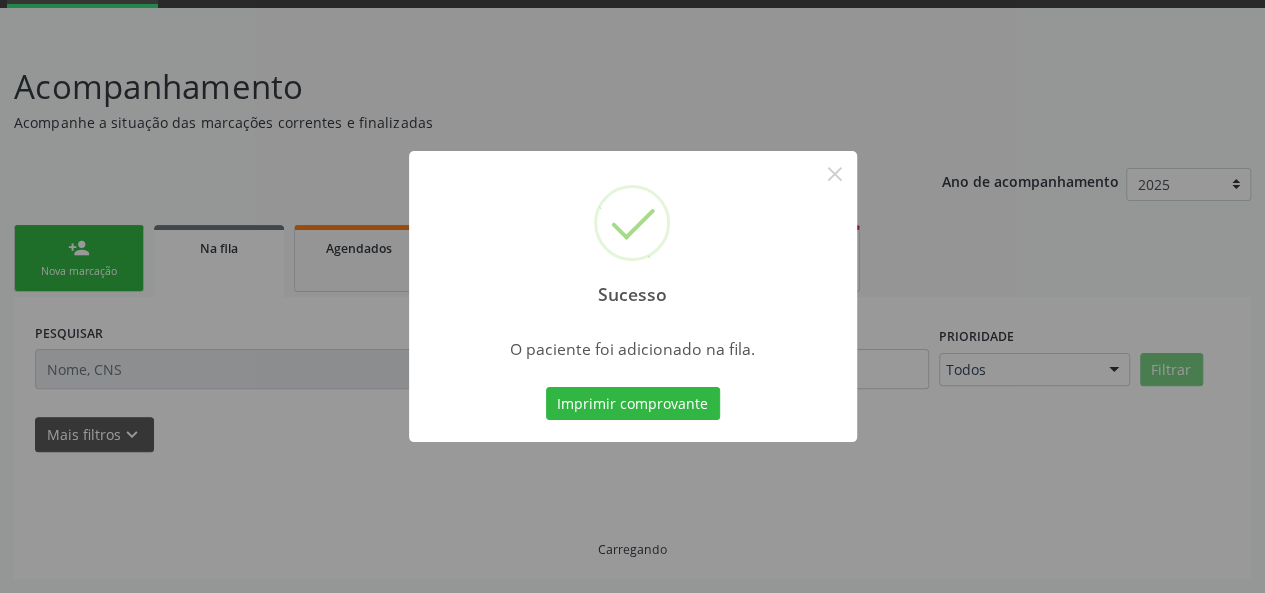 scroll, scrollTop: 100, scrollLeft: 0, axis: vertical 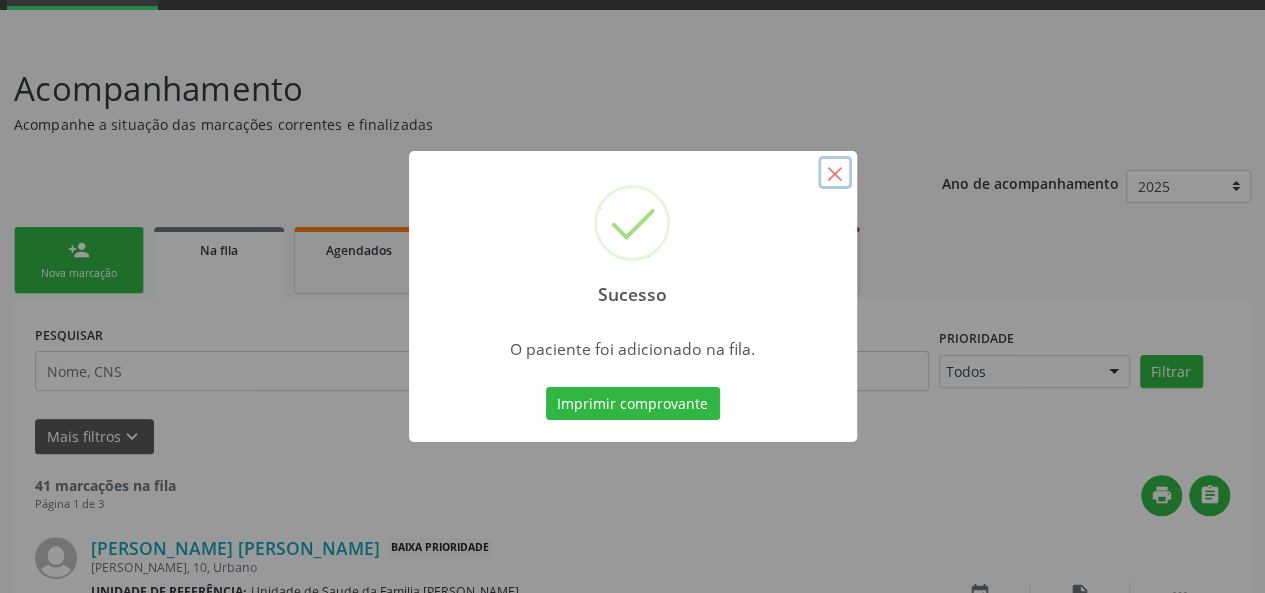 click on "×" at bounding box center [835, 173] 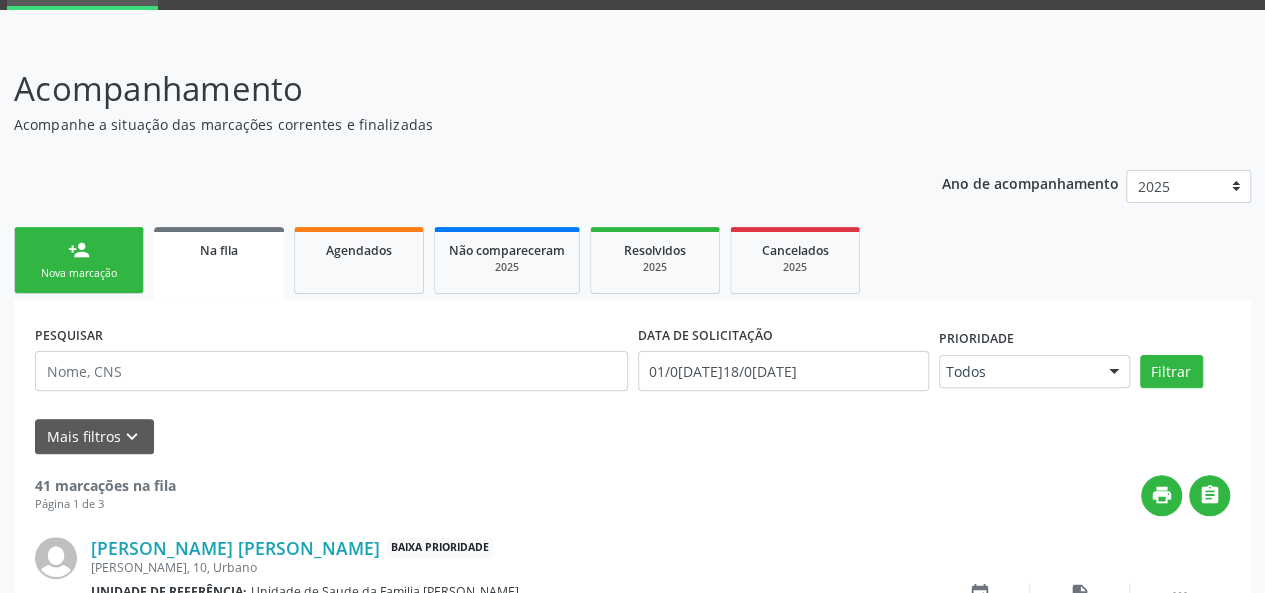 click on "Nova marcação" at bounding box center (79, 273) 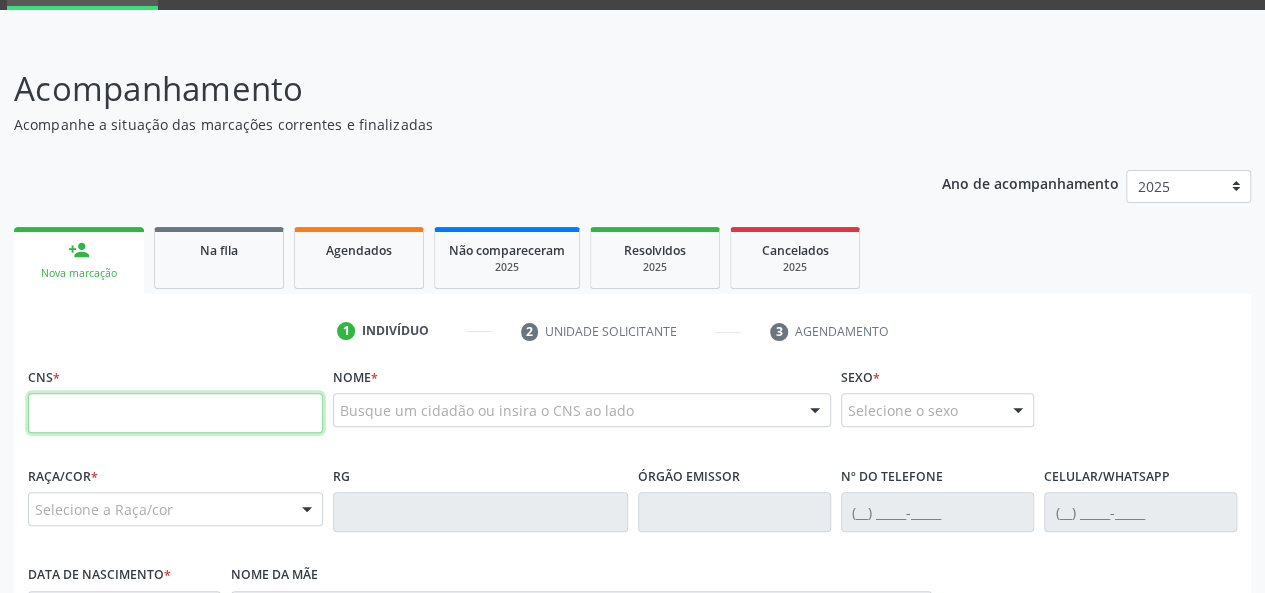 click at bounding box center [175, 413] 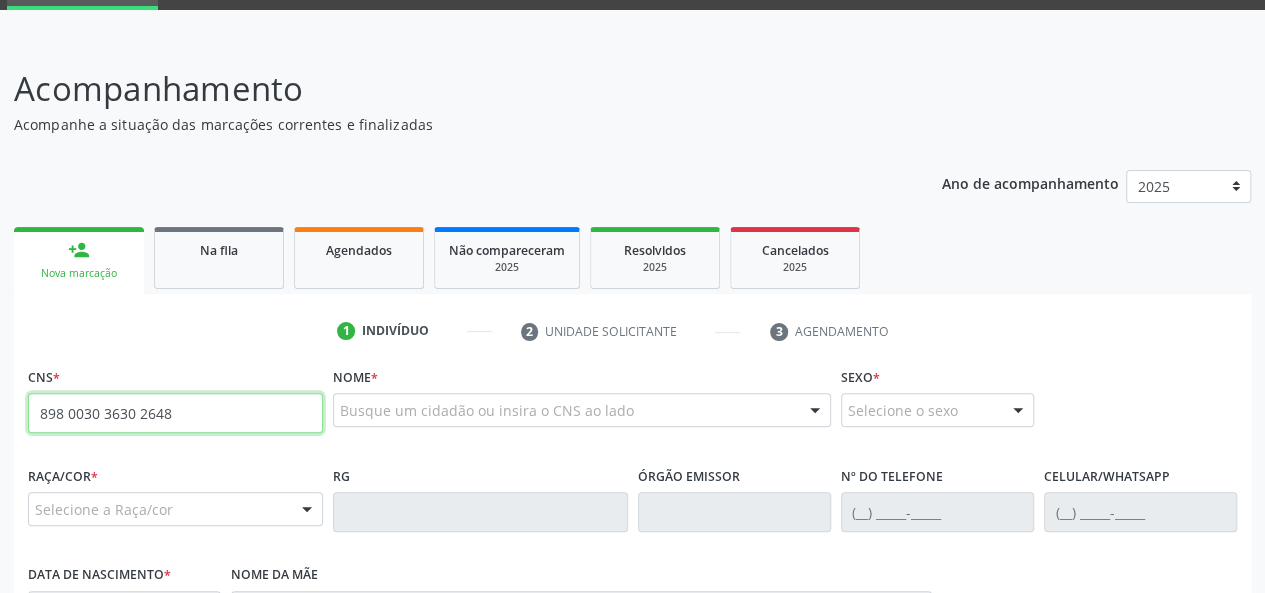 type on "898 0030 3630 2648" 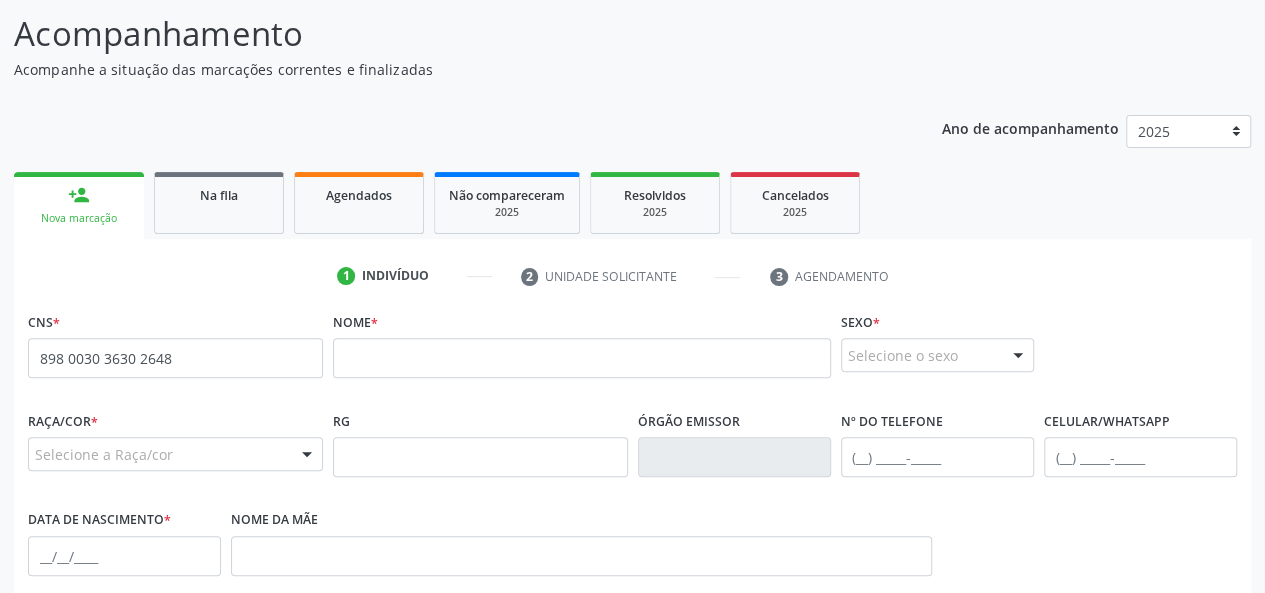 scroll, scrollTop: 200, scrollLeft: 0, axis: vertical 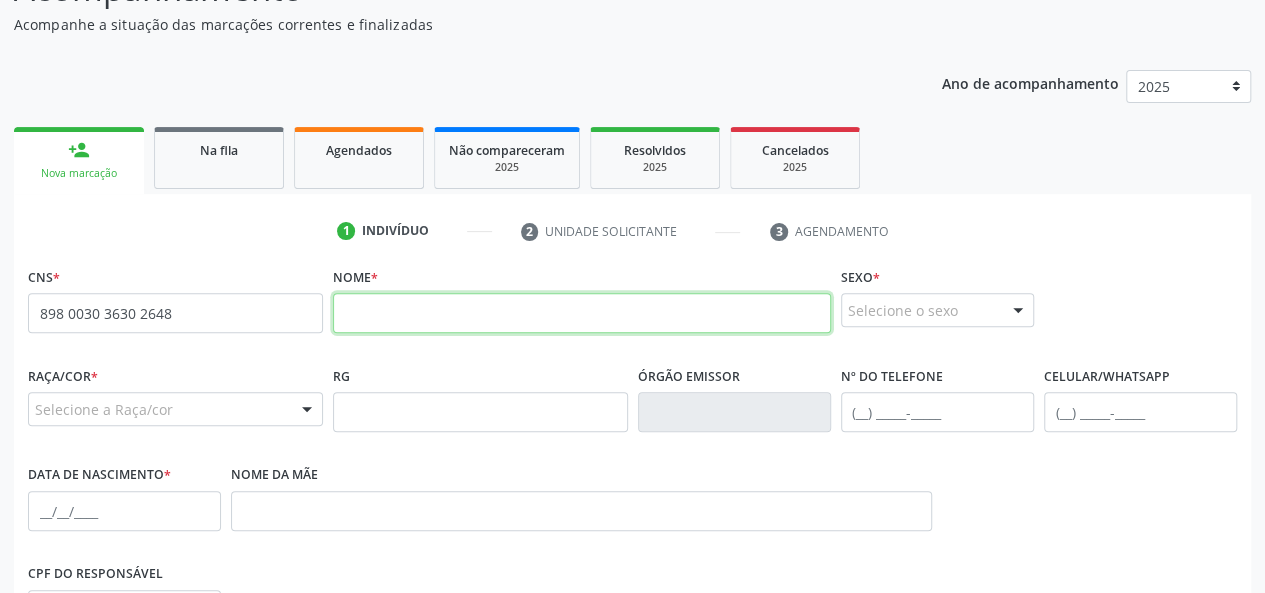 click at bounding box center (582, 313) 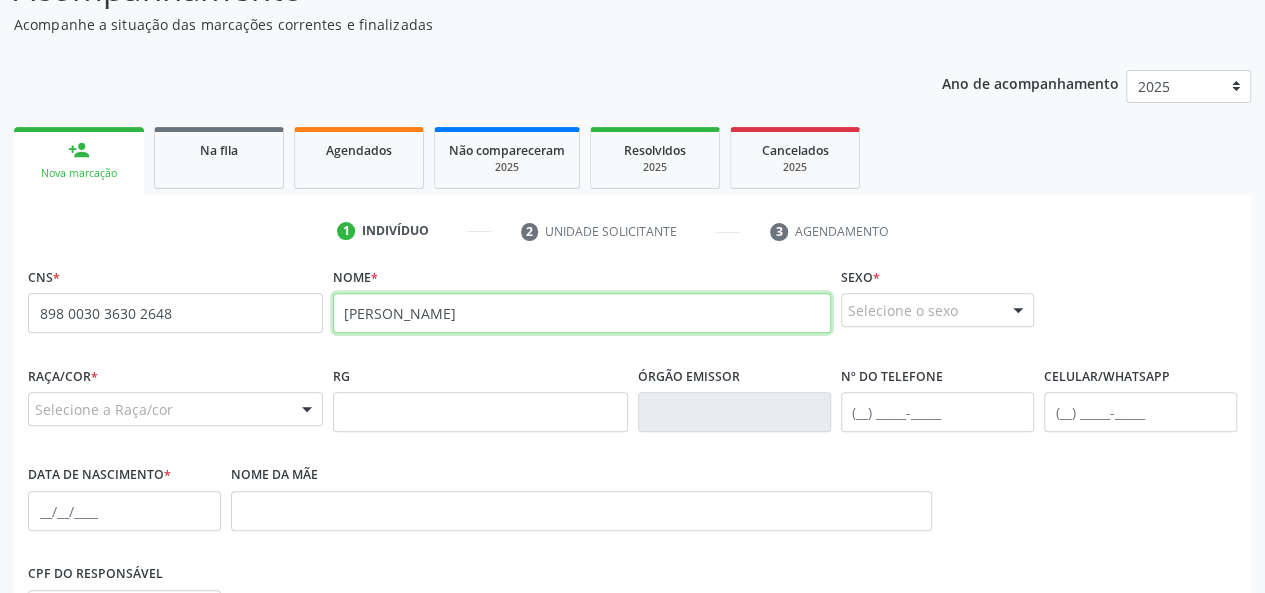 type on "[PERSON_NAME]" 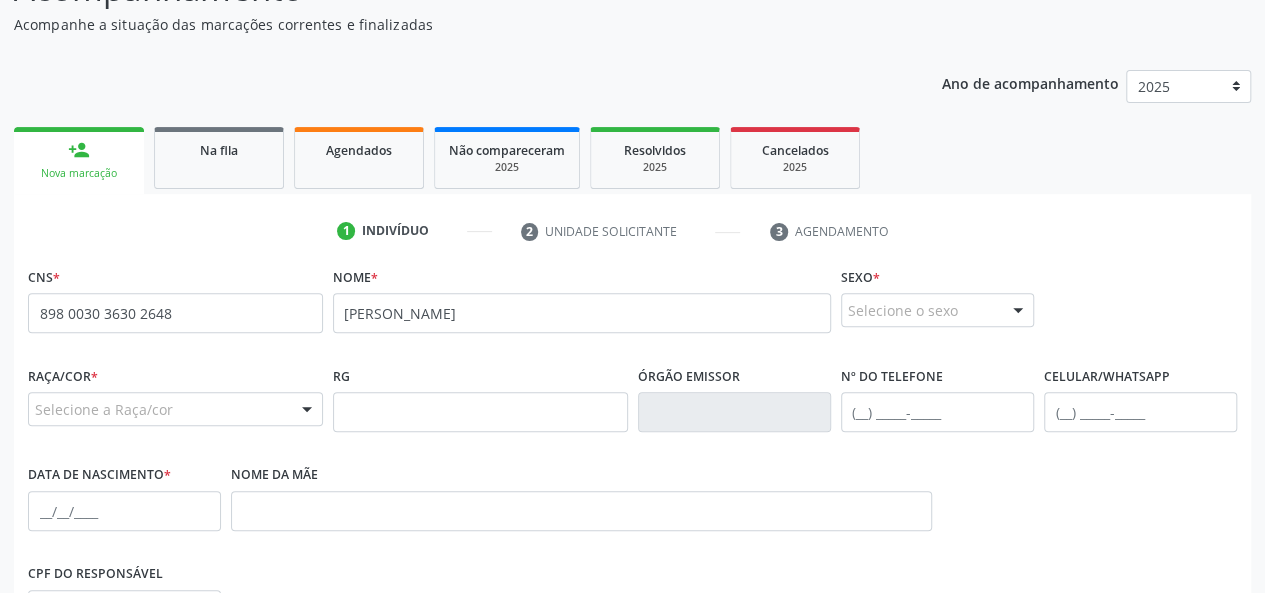click at bounding box center (1018, 311) 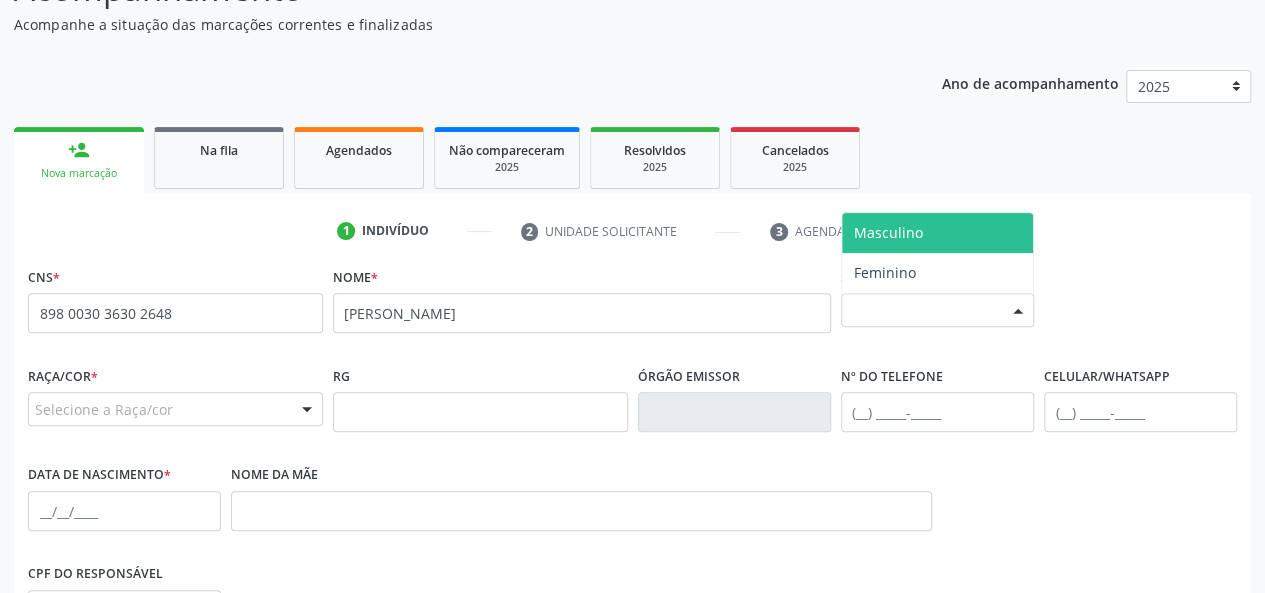 click on "Masculino" at bounding box center [937, 233] 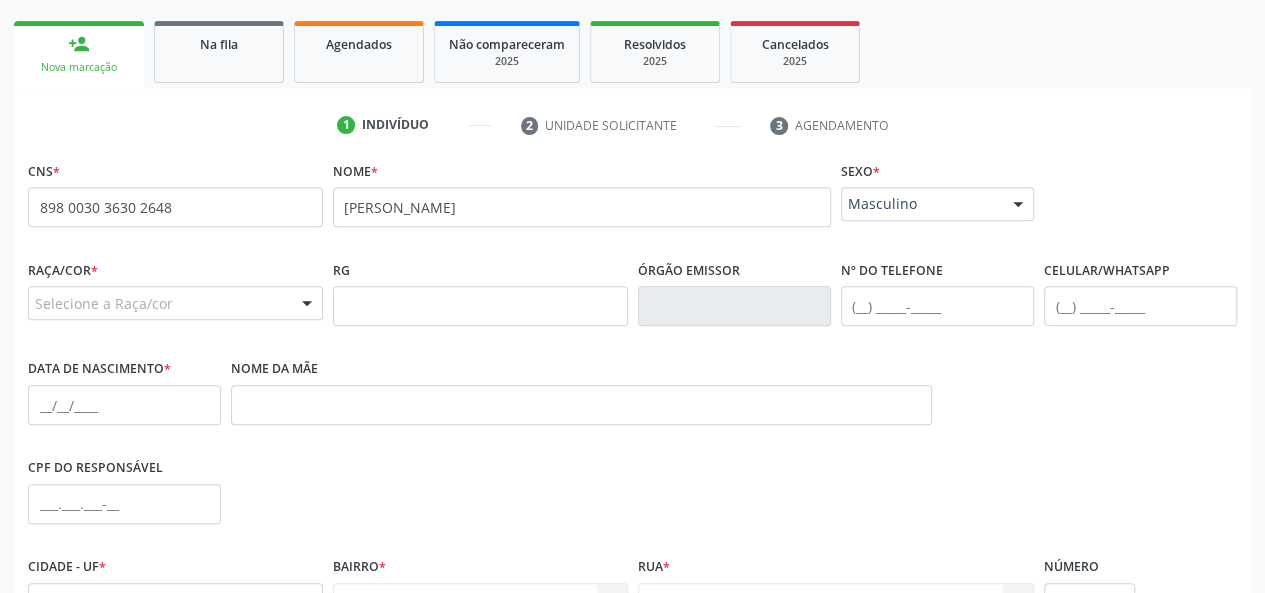 scroll, scrollTop: 400, scrollLeft: 0, axis: vertical 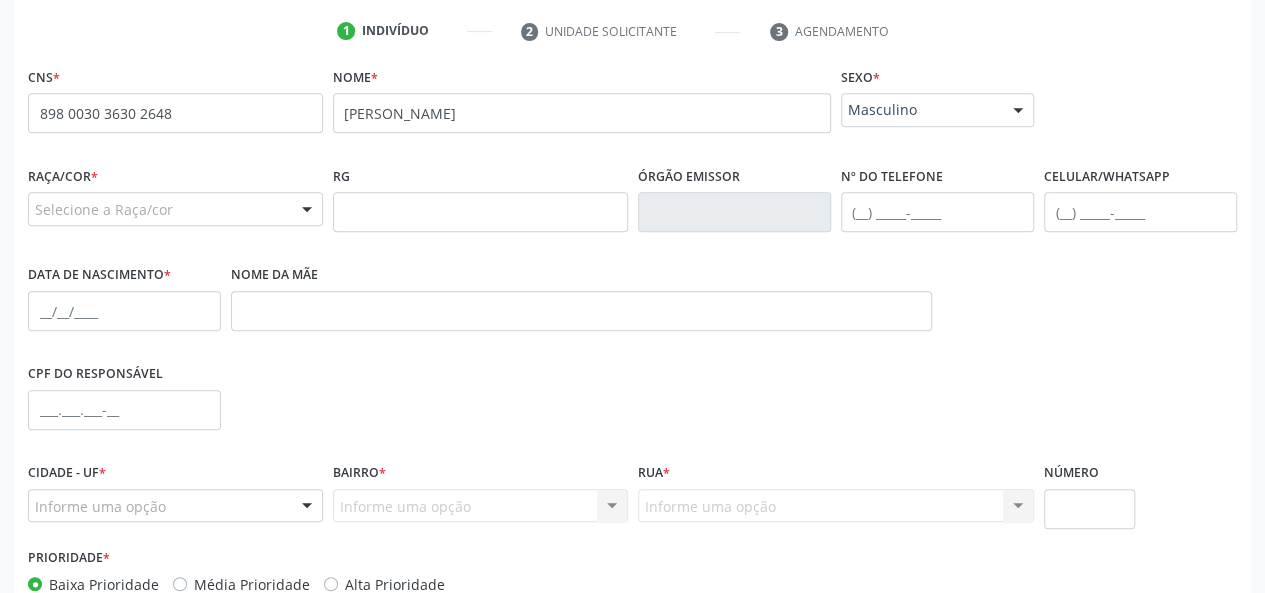 click on "Selecione a Raça/cor" at bounding box center [175, 209] 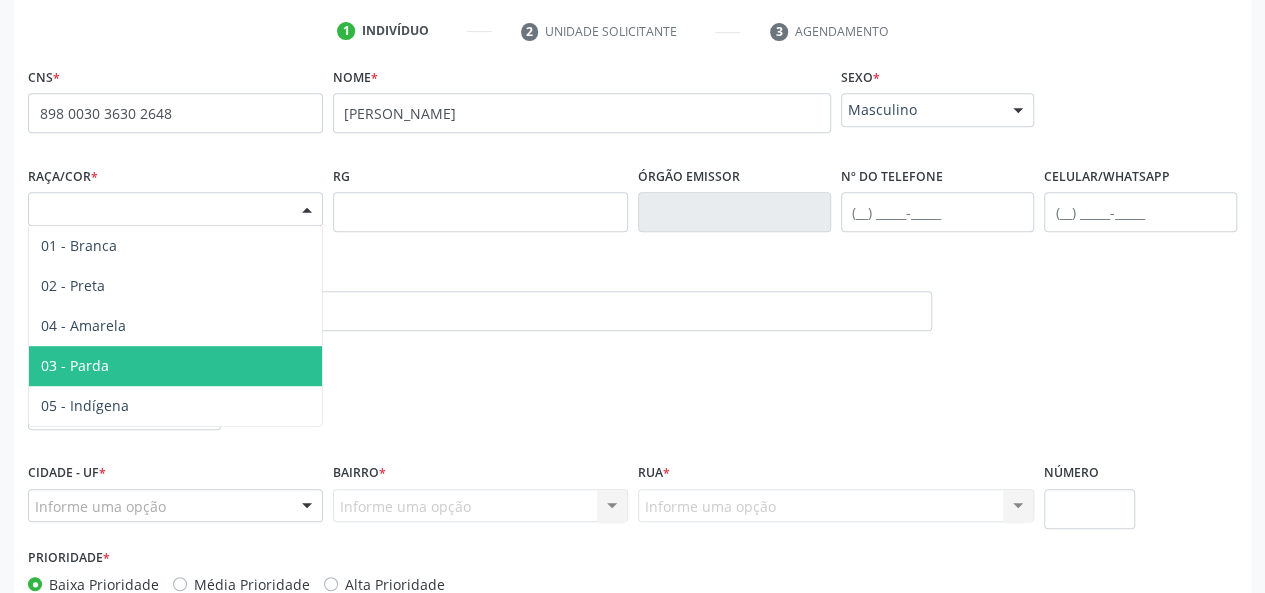 click on "03 - Parda" at bounding box center (75, 365) 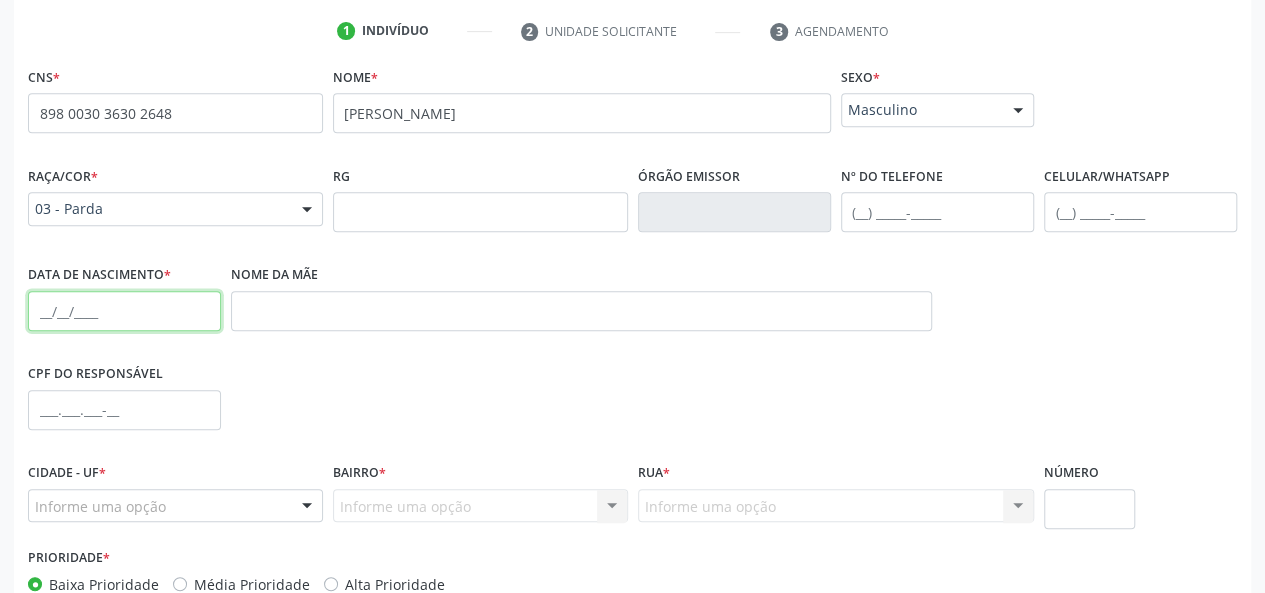click at bounding box center [124, 311] 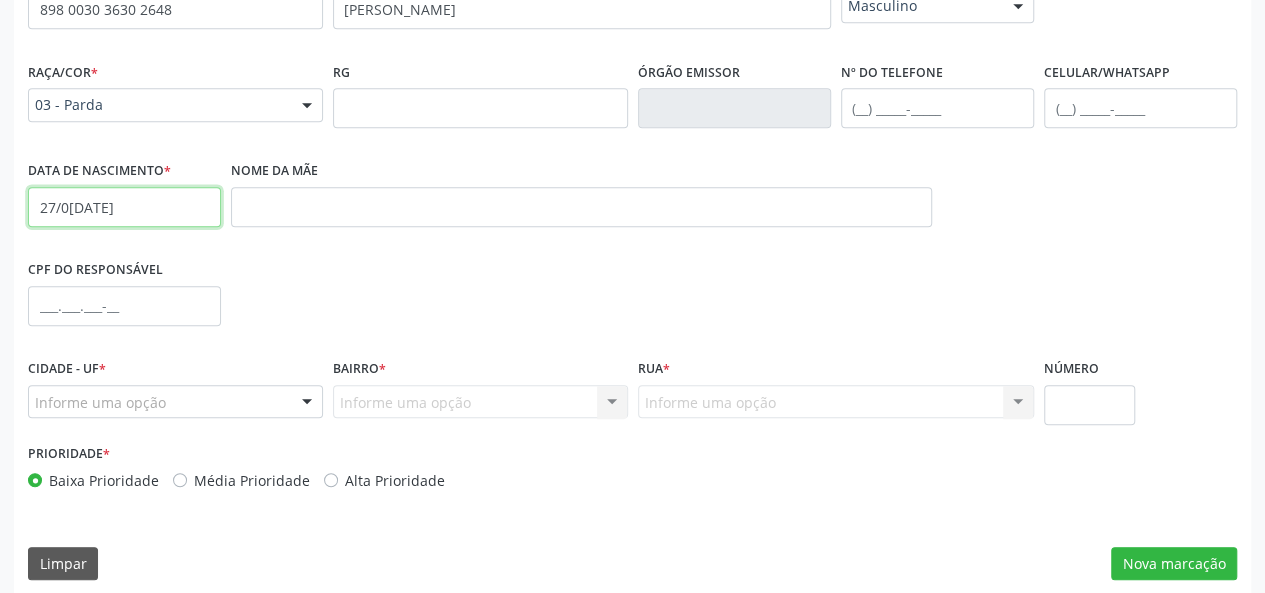scroll, scrollTop: 518, scrollLeft: 0, axis: vertical 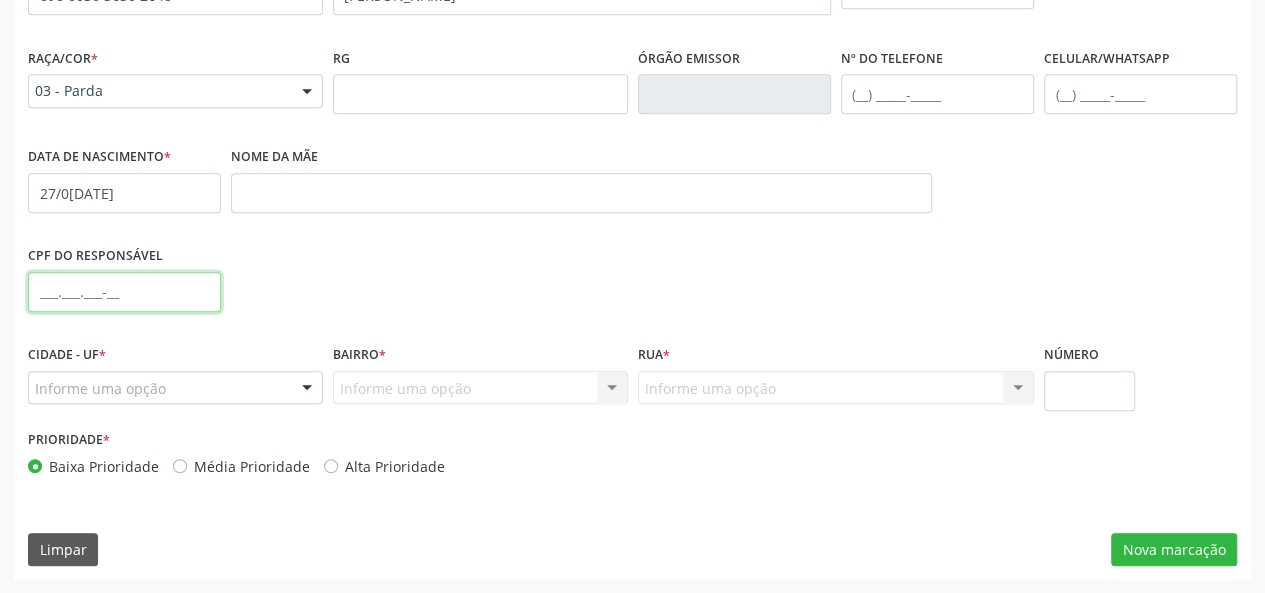 click at bounding box center (124, 292) 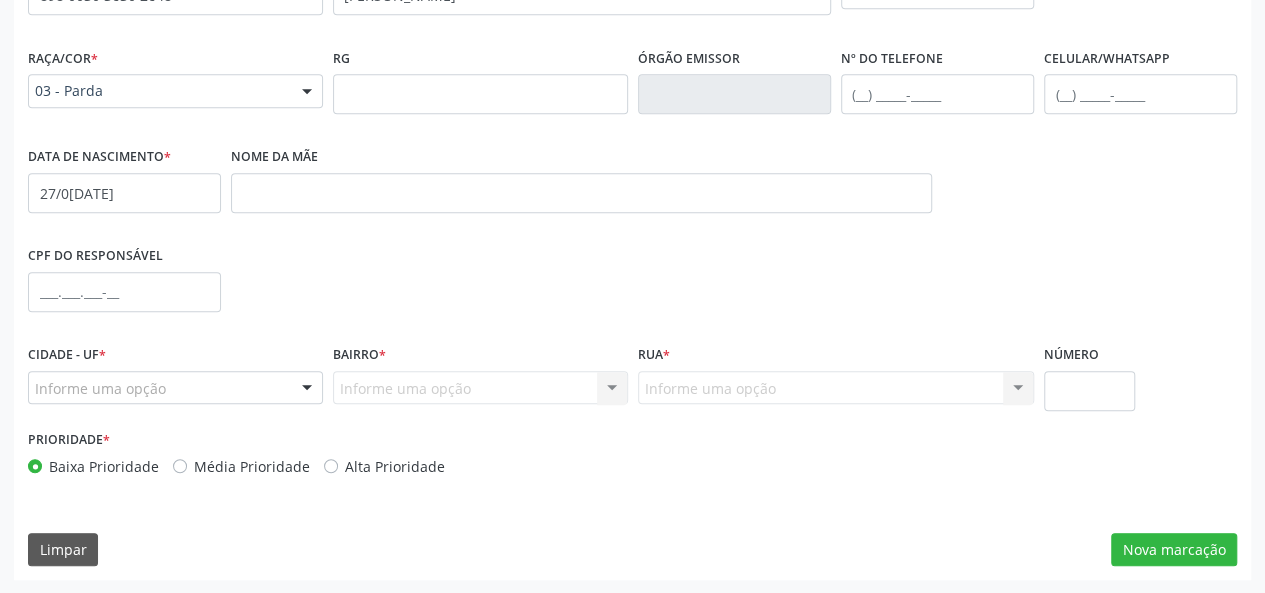 click at bounding box center [307, 389] 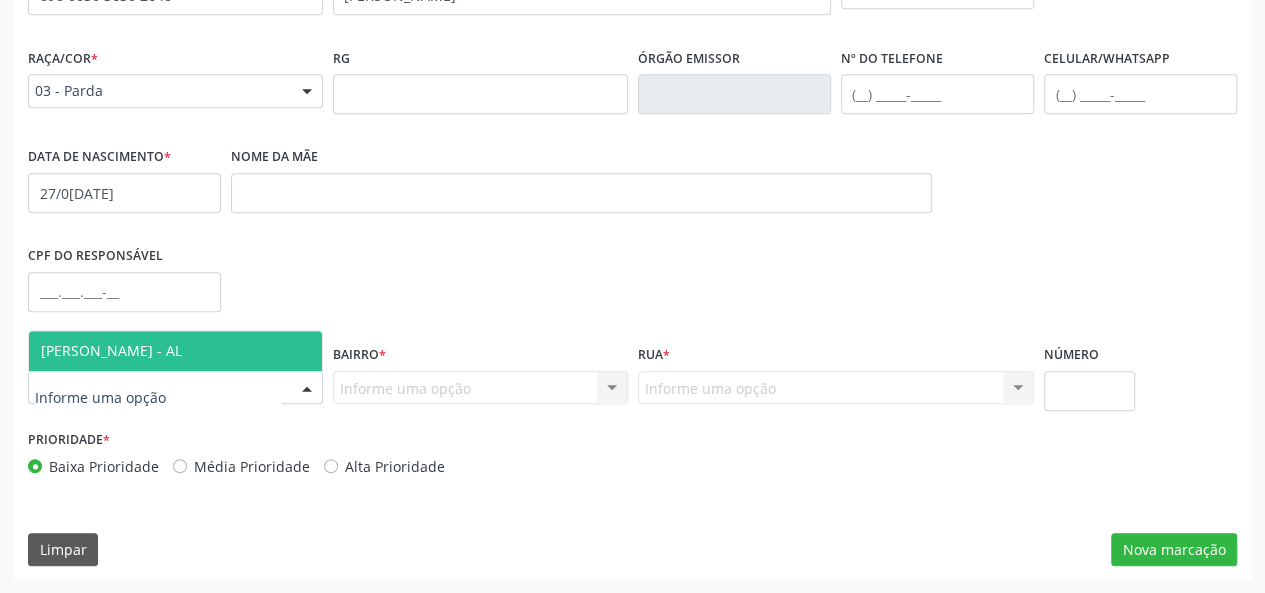 click on "[PERSON_NAME] - AL" at bounding box center [175, 351] 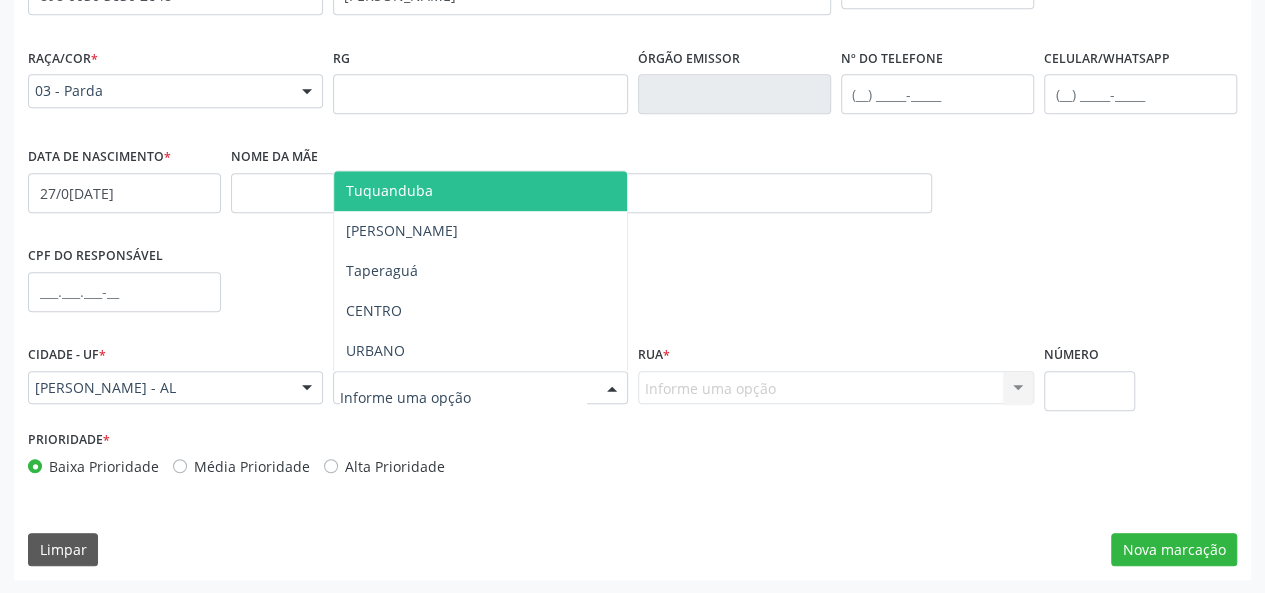 click at bounding box center [612, 389] 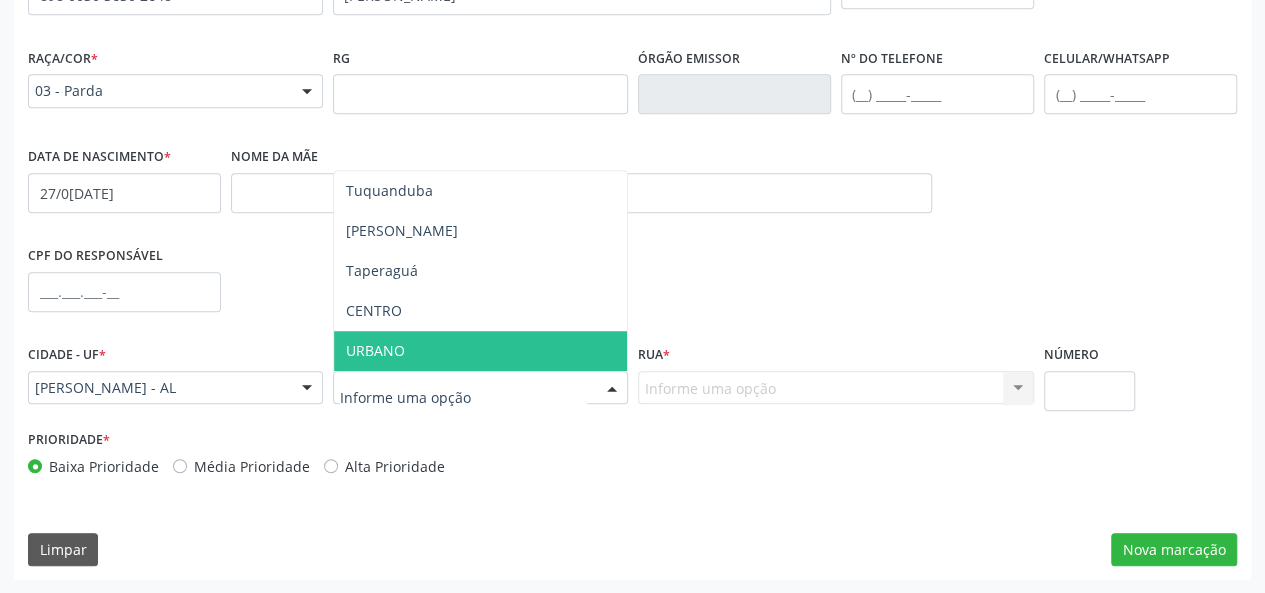 click on "URBANO" at bounding box center [480, 351] 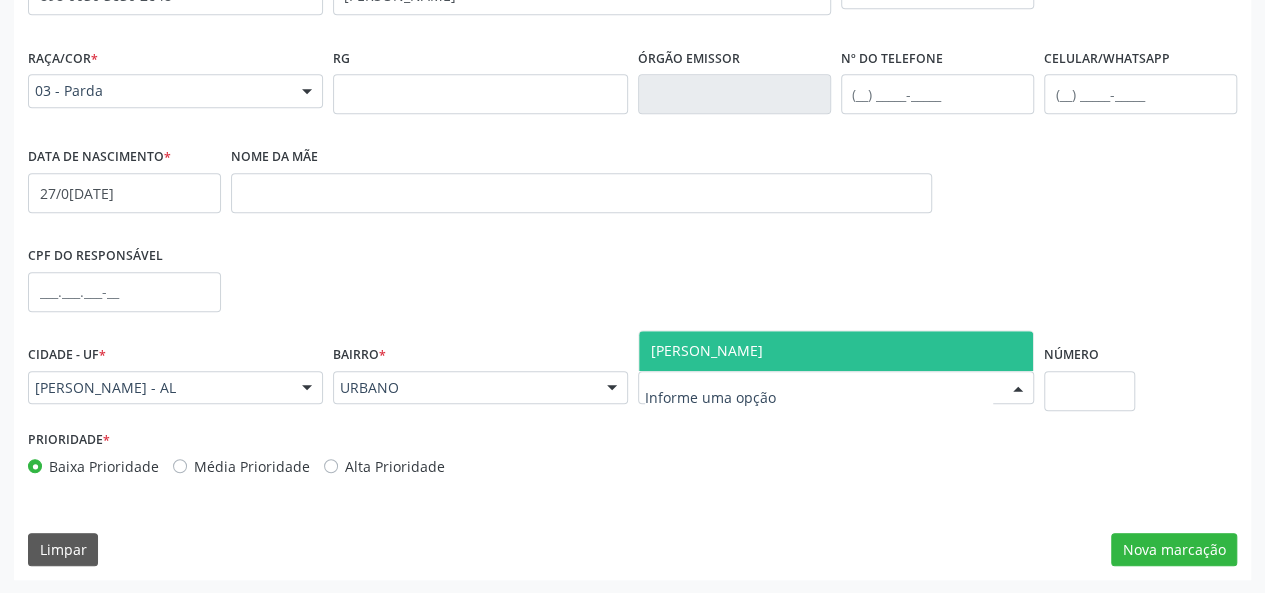 click at bounding box center [1018, 389] 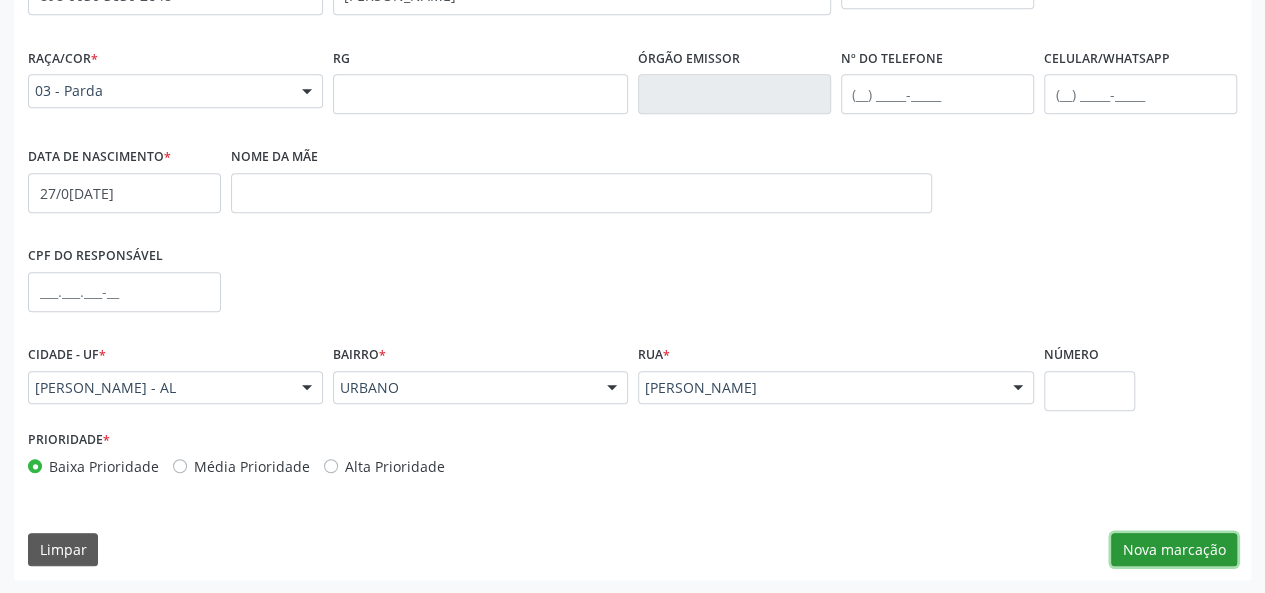 click on "Nova marcação" at bounding box center (1174, 550) 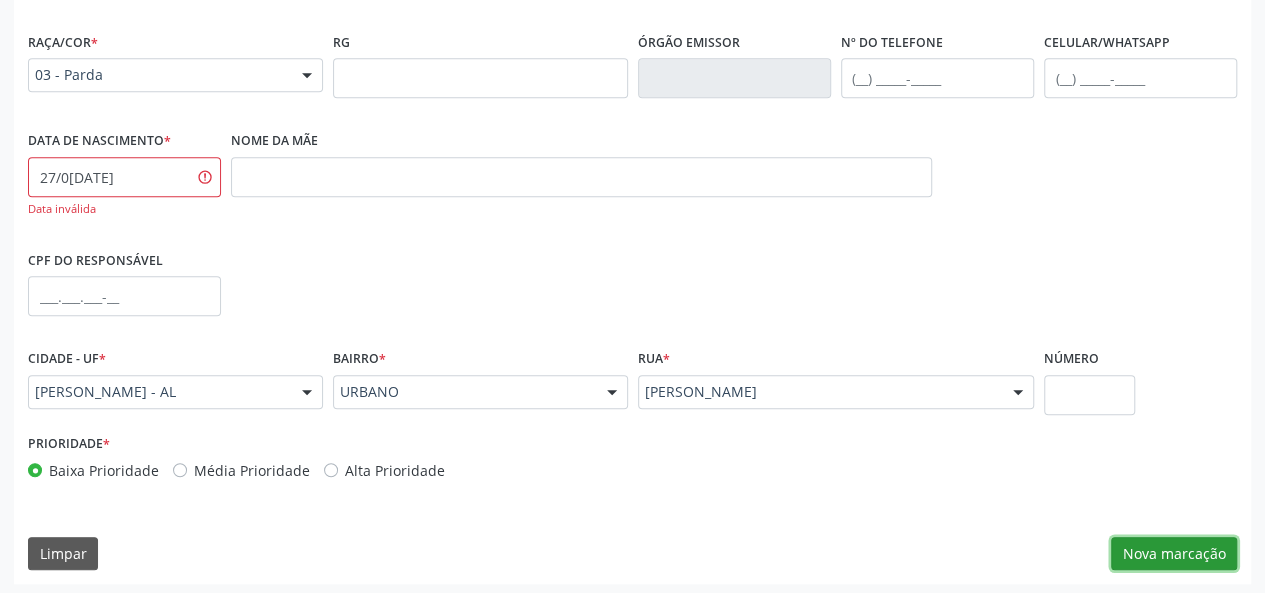 scroll, scrollTop: 538, scrollLeft: 0, axis: vertical 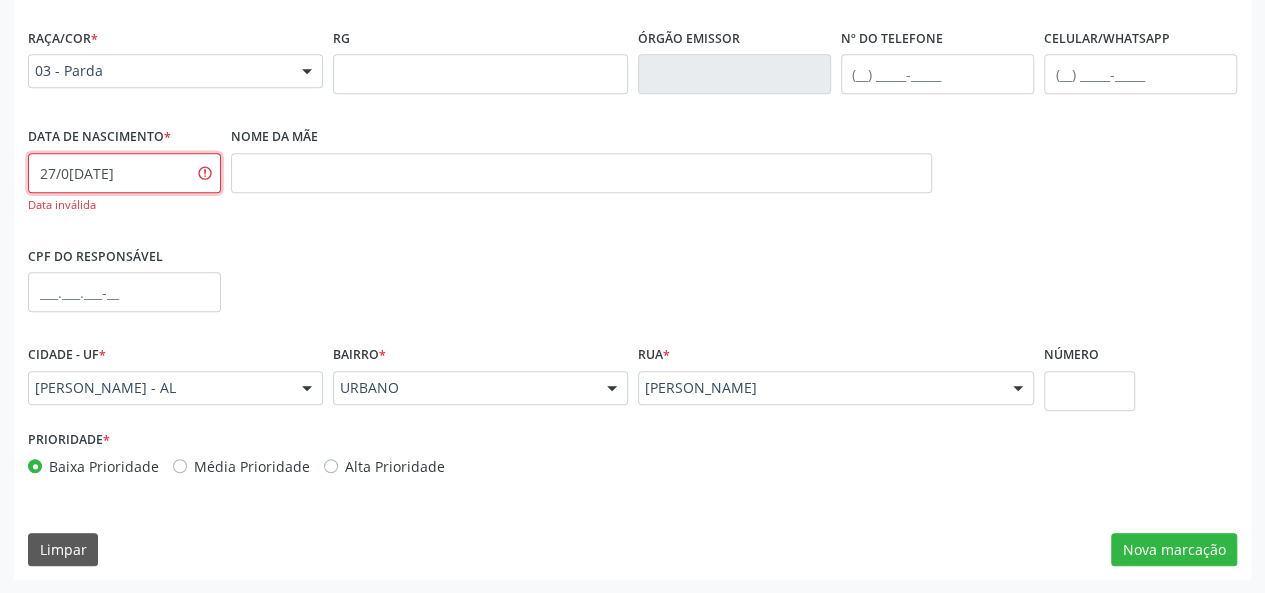 click on "27/0[DATE]" at bounding box center [124, 173] 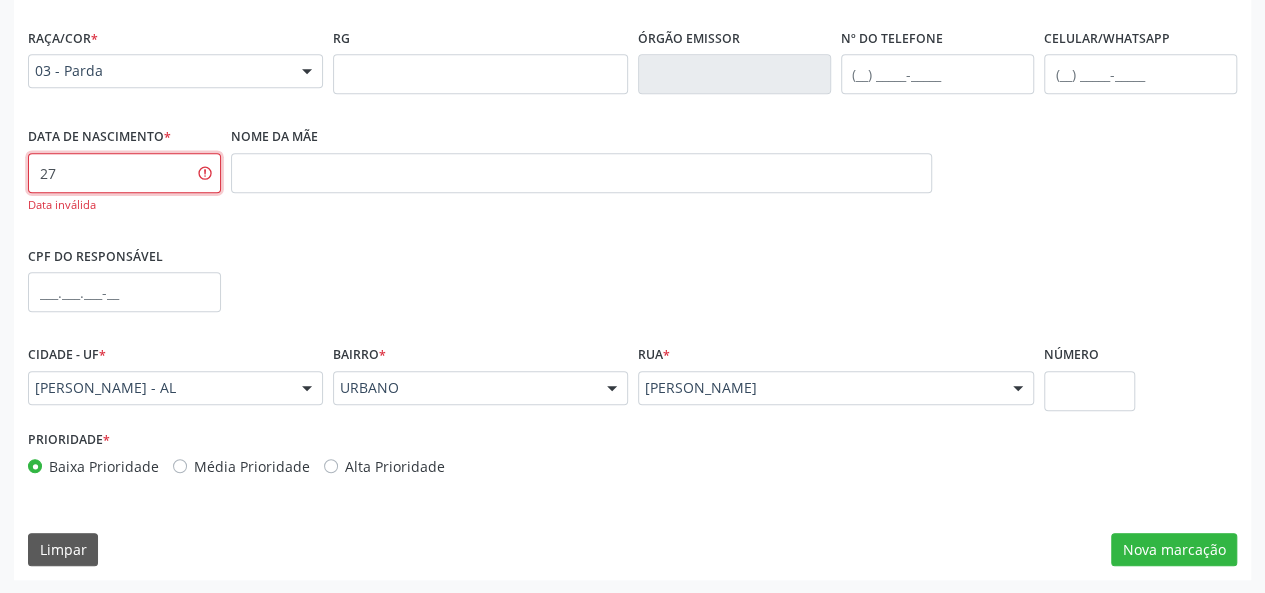 type on "2" 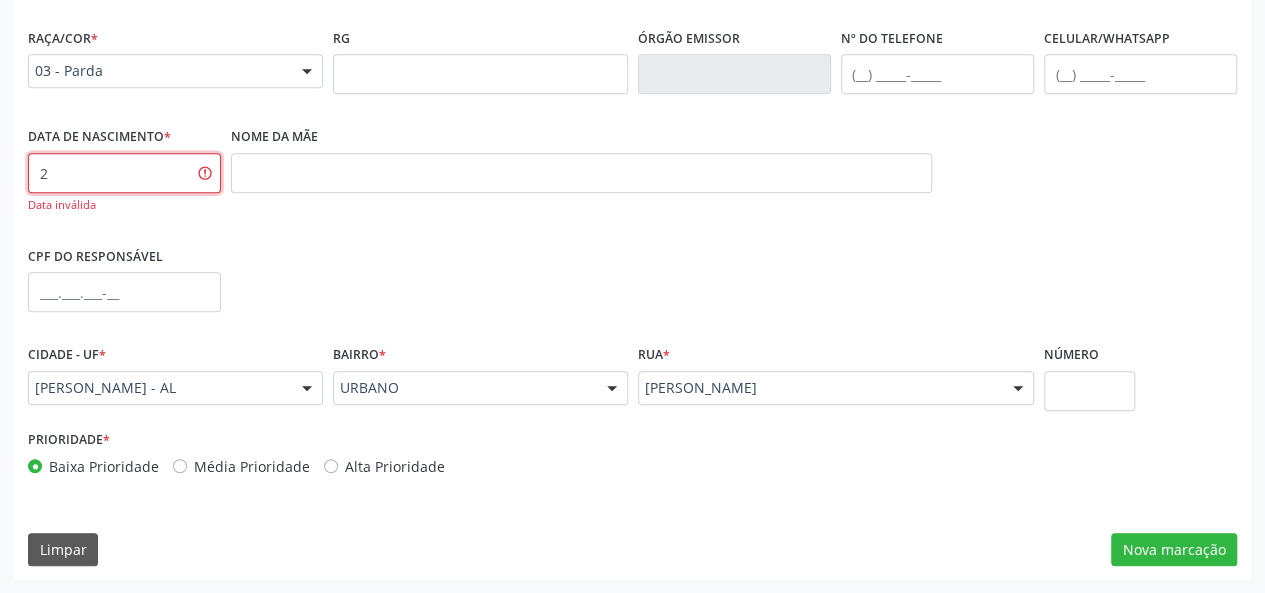 type 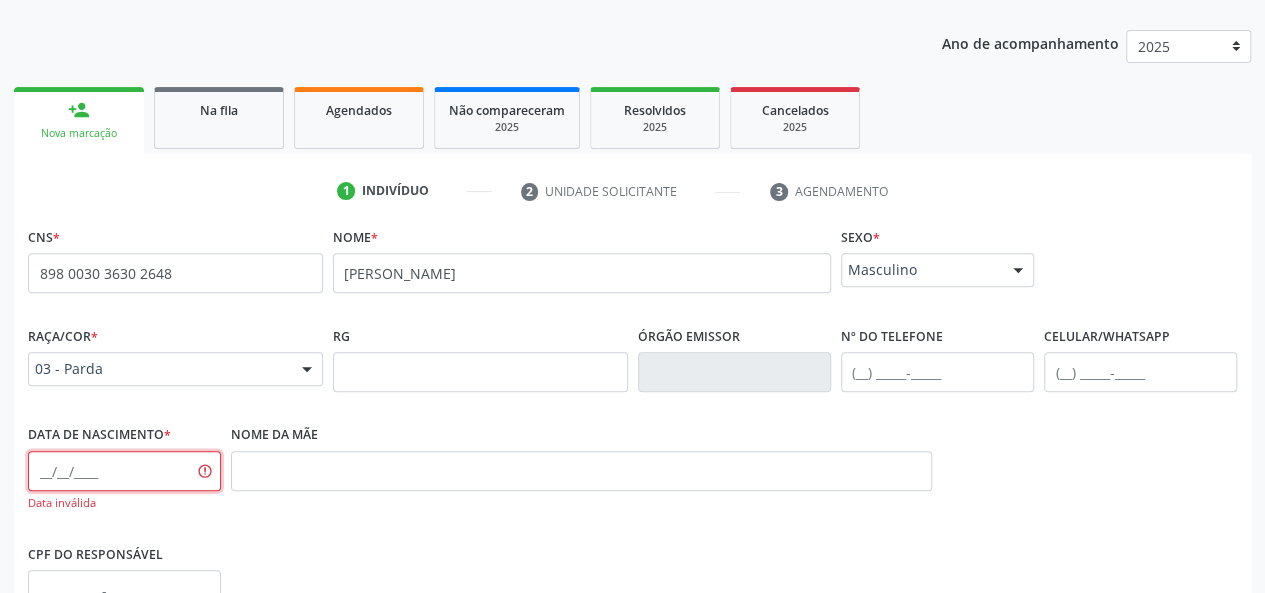 scroll, scrollTop: 238, scrollLeft: 0, axis: vertical 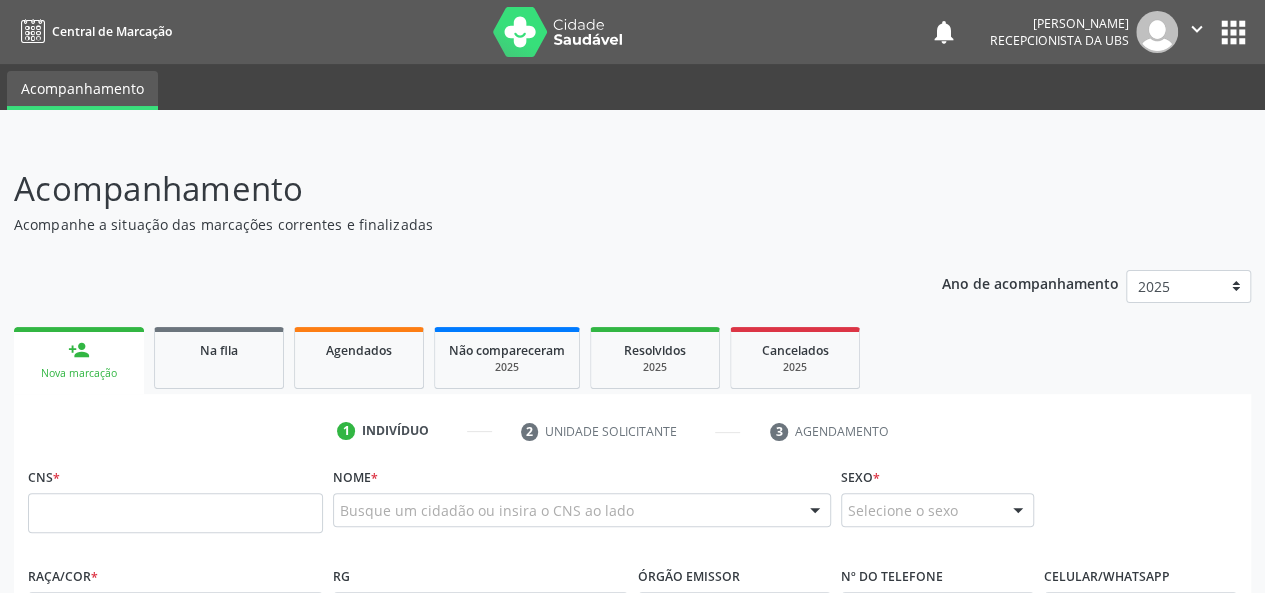 click at bounding box center [175, 513] 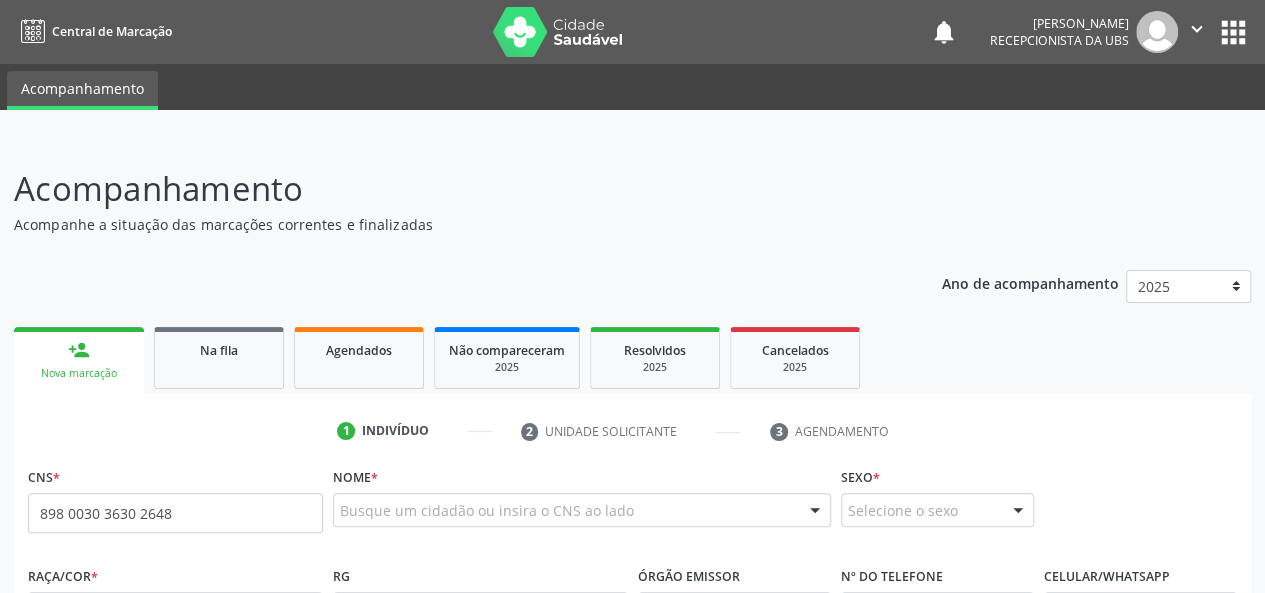 type on "898 0030 3630 2648" 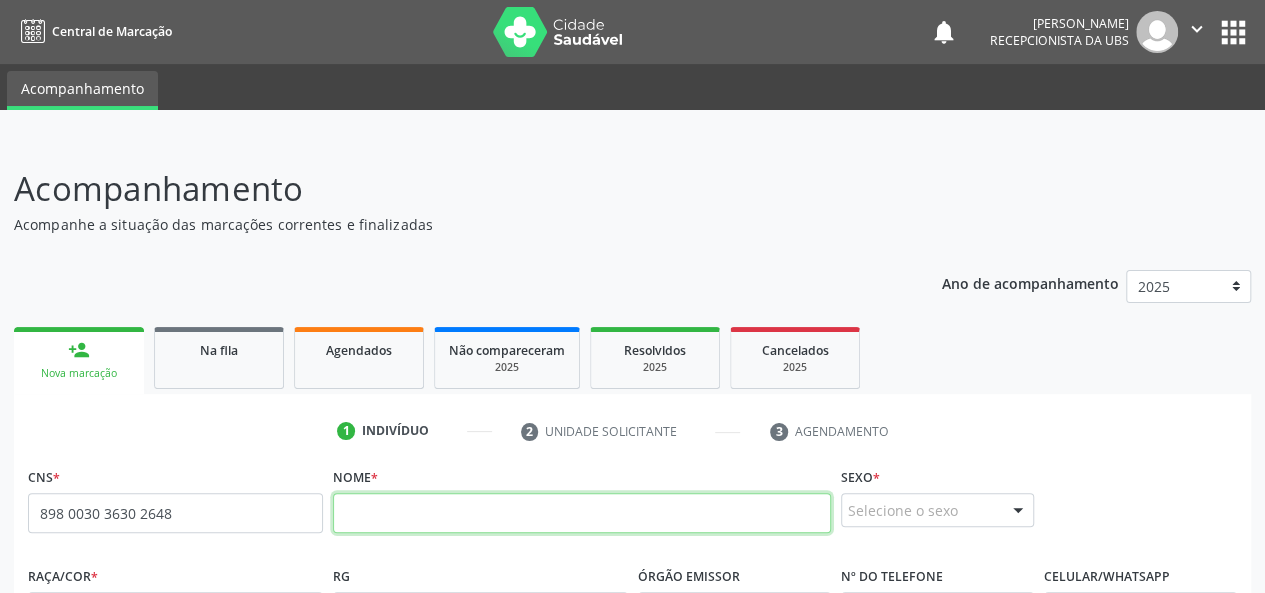 click at bounding box center (582, 513) 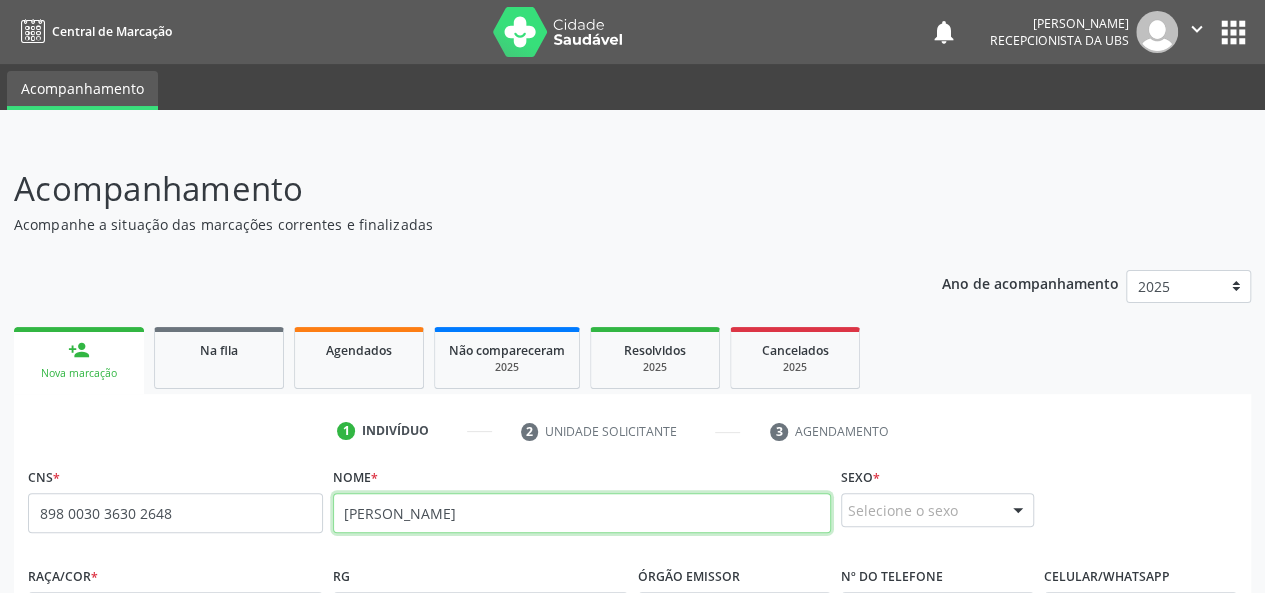 type on "[PERSON_NAME]" 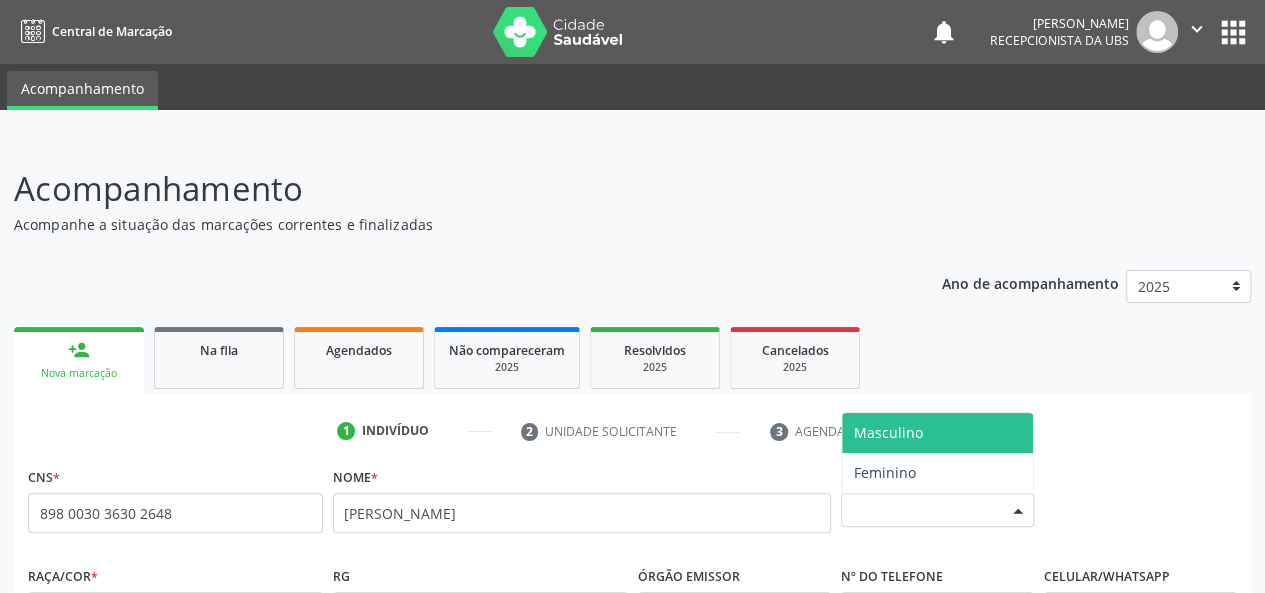 click at bounding box center [1018, 511] 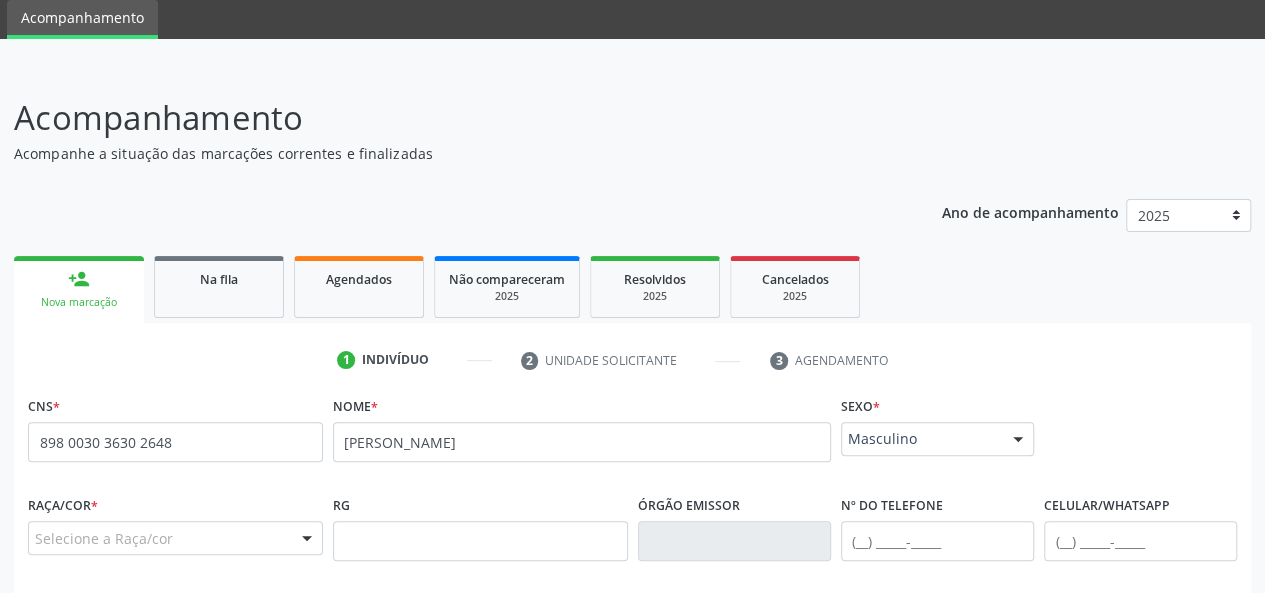 scroll, scrollTop: 100, scrollLeft: 0, axis: vertical 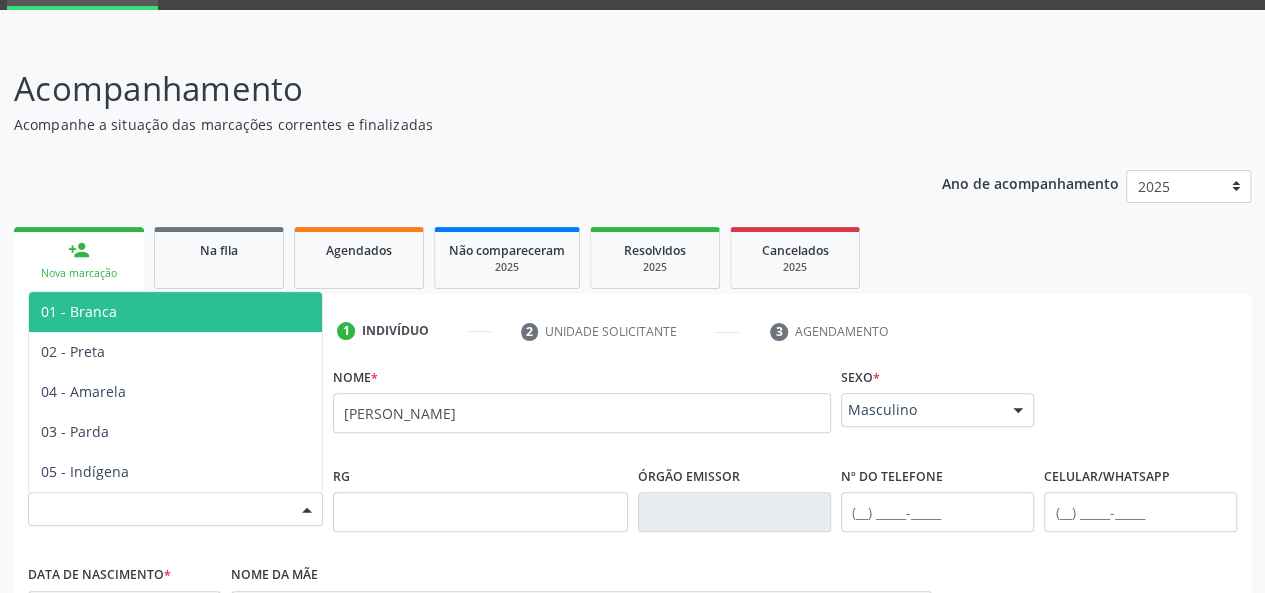 click on "Selecione a Raça/cor" at bounding box center (175, 509) 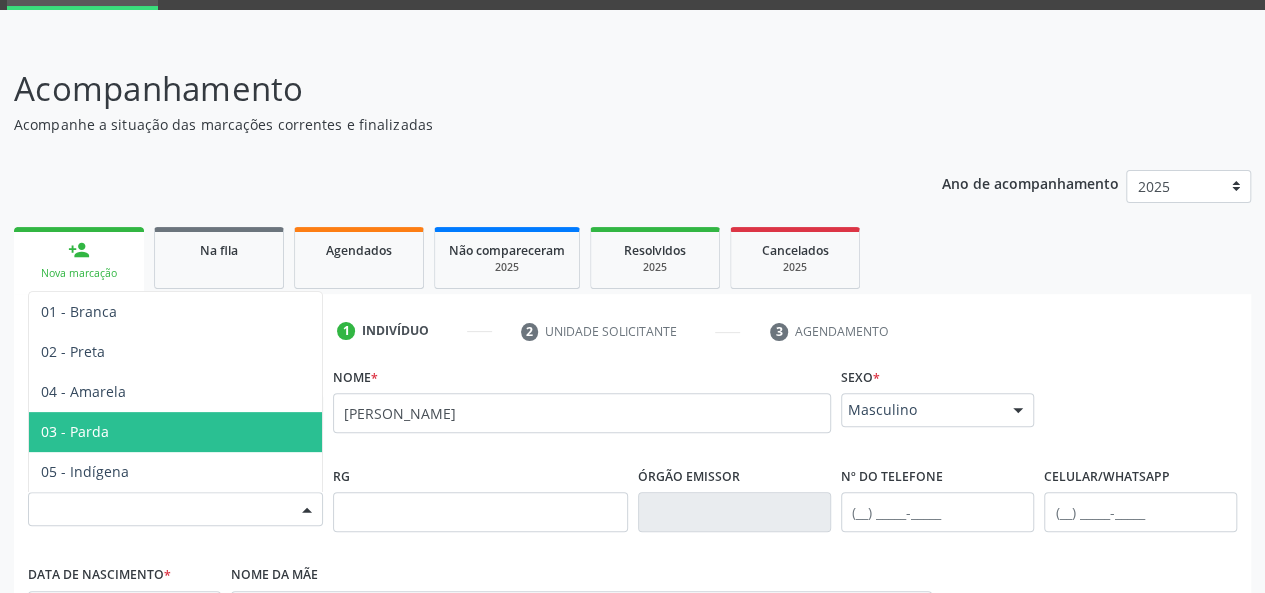 click on "03 - Parda" at bounding box center (175, 432) 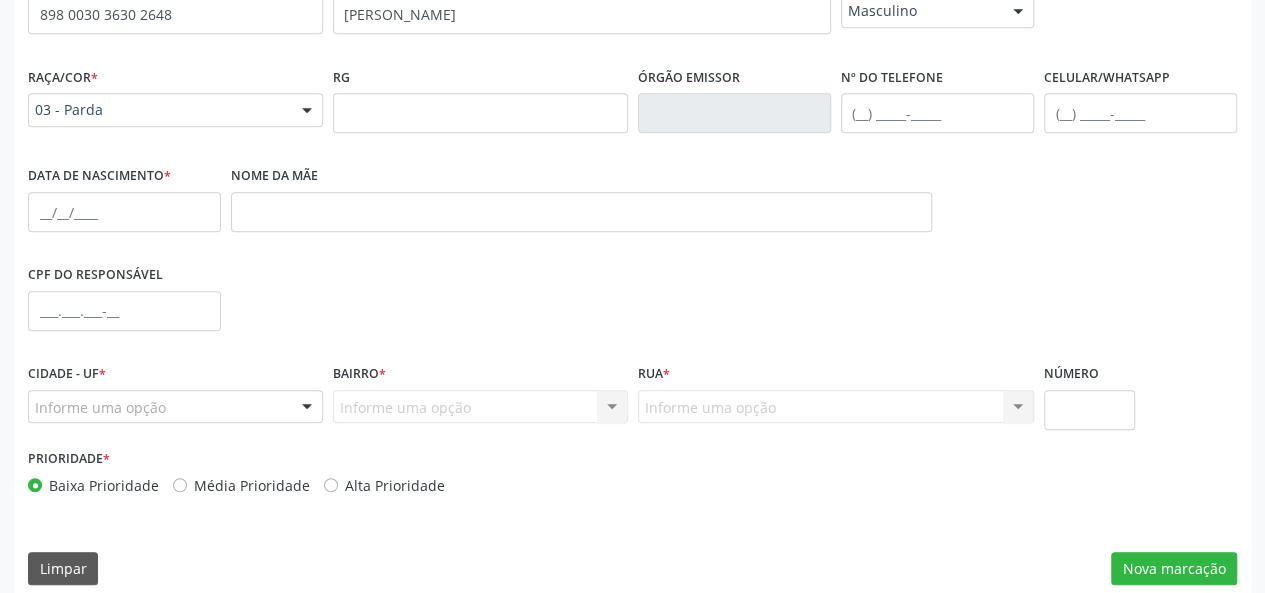 scroll, scrollTop: 500, scrollLeft: 0, axis: vertical 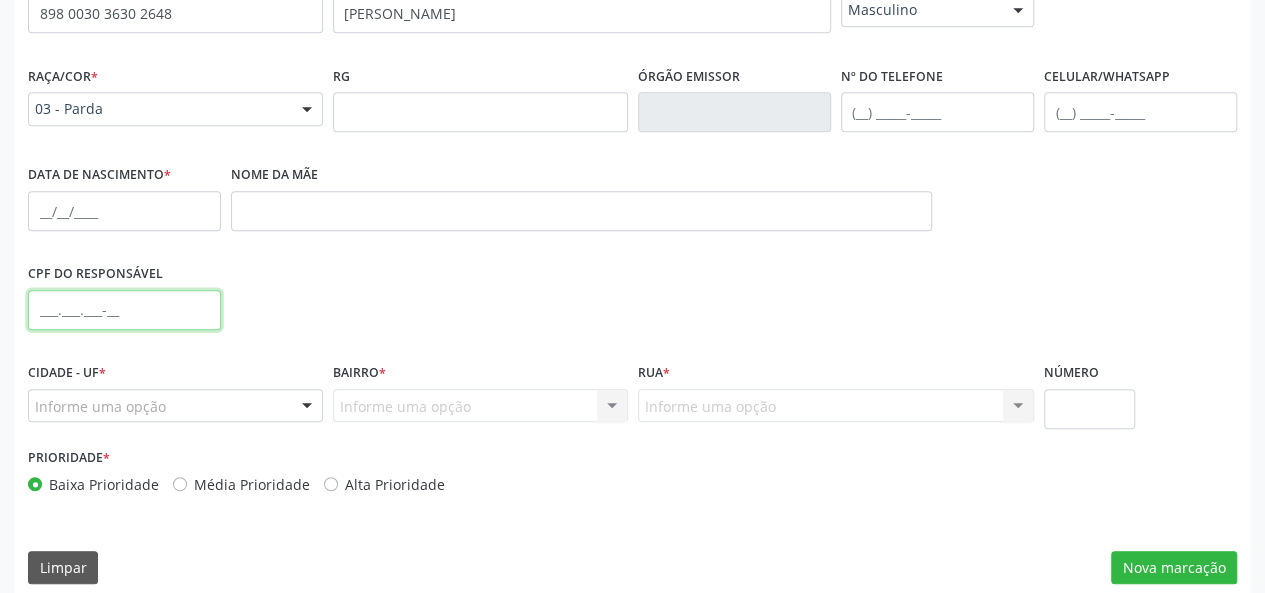 click at bounding box center [124, 310] 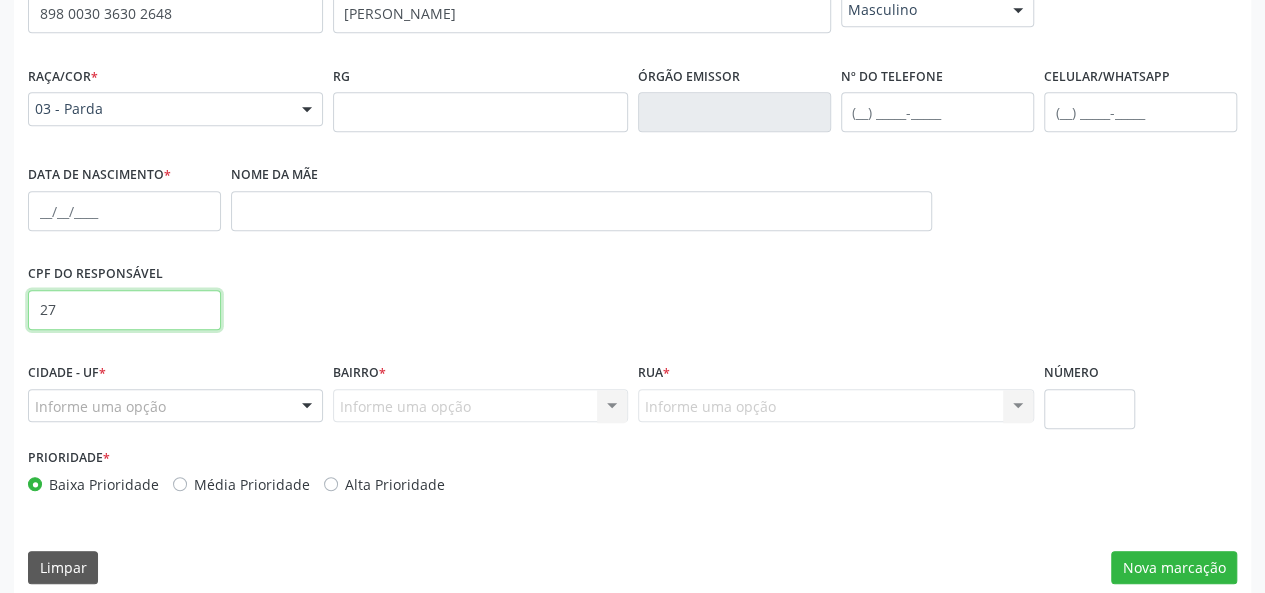 type on "2" 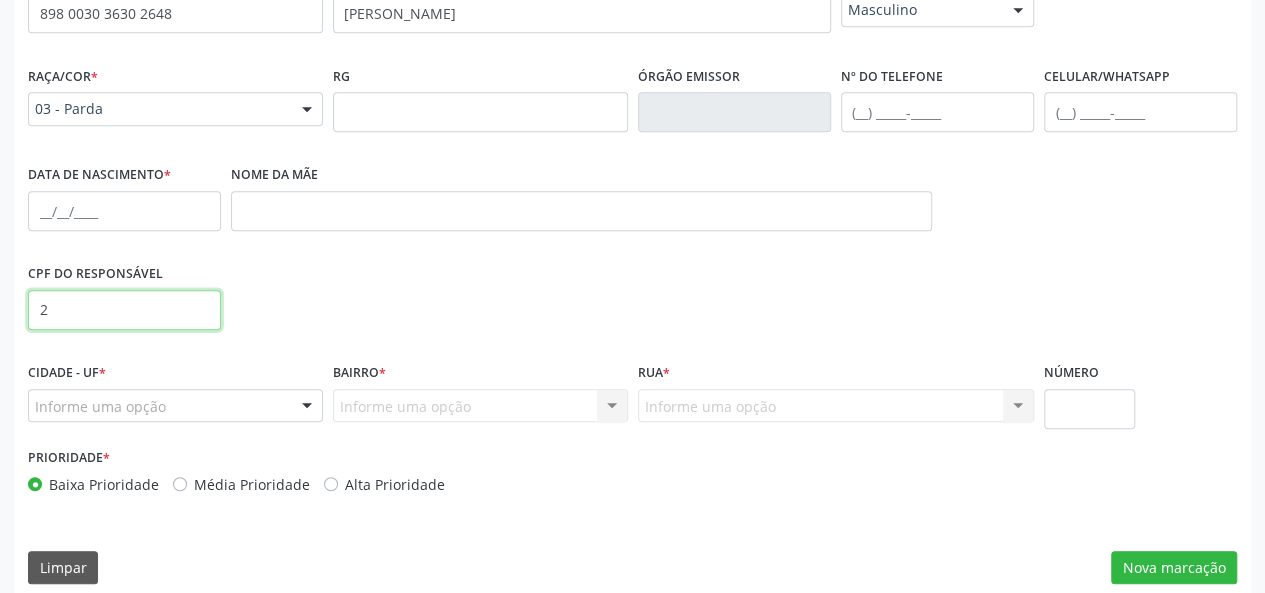 type 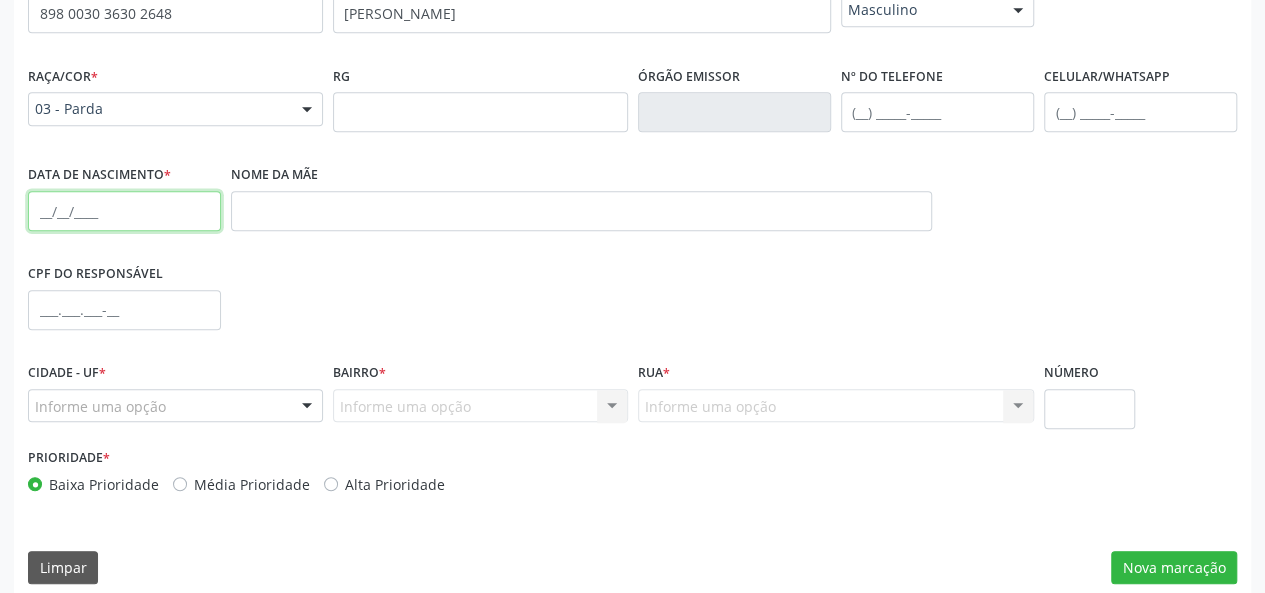 click at bounding box center (124, 211) 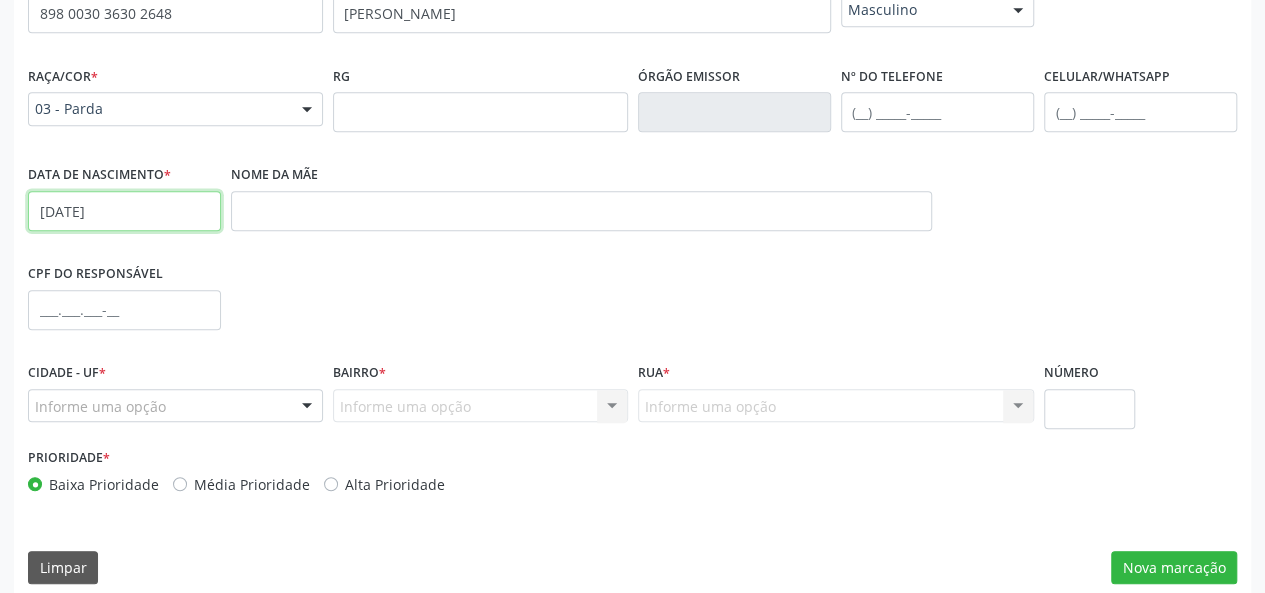 type on "2[DATE]" 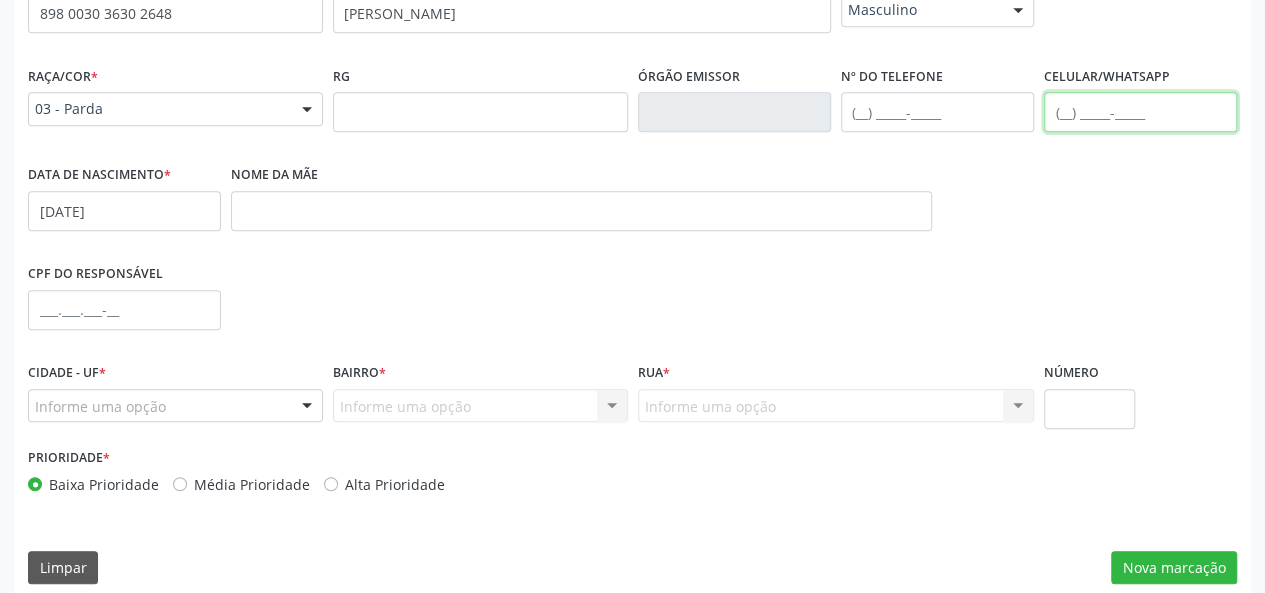 click at bounding box center [1140, 112] 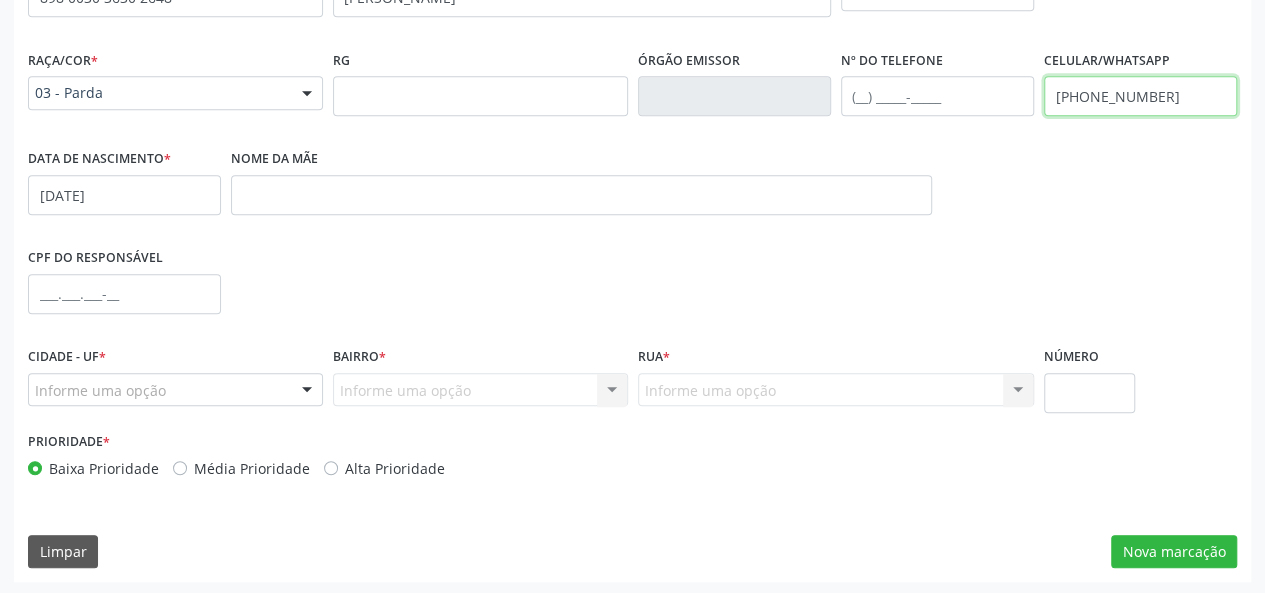 scroll, scrollTop: 518, scrollLeft: 0, axis: vertical 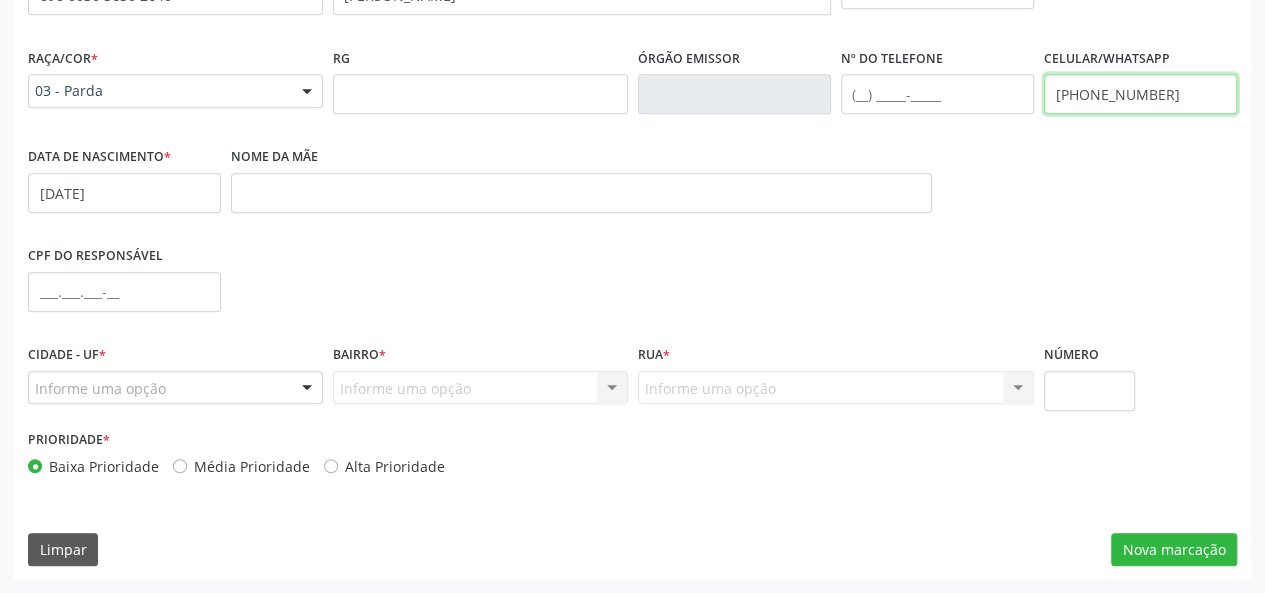 type on "(82) 99130-5022" 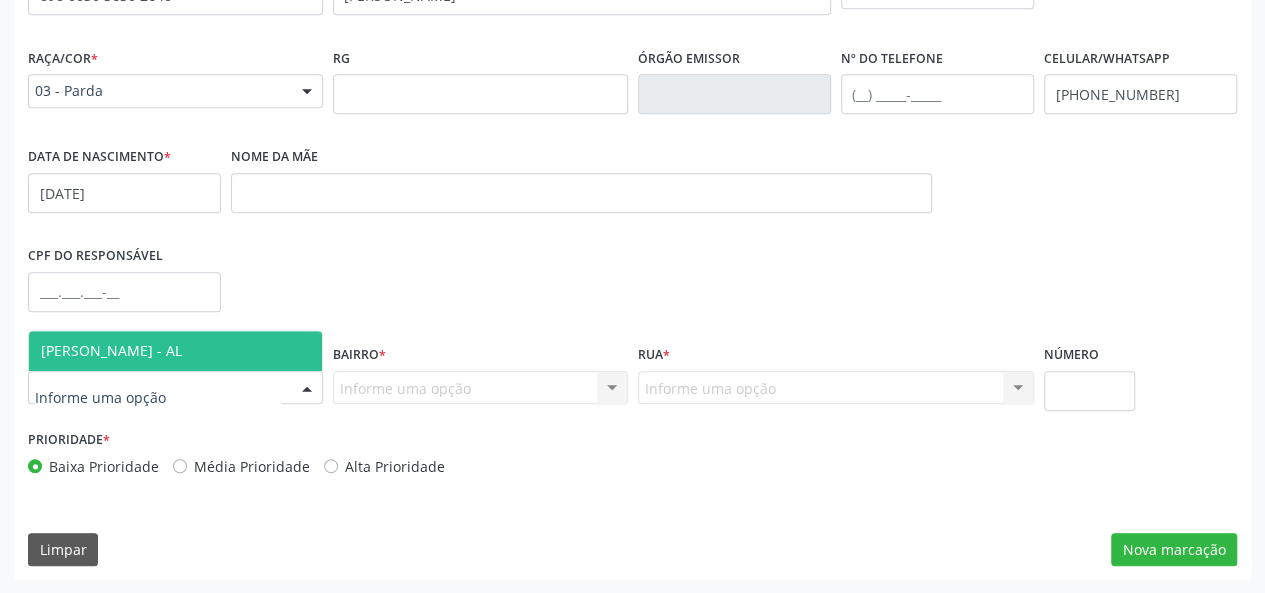 click at bounding box center (307, 389) 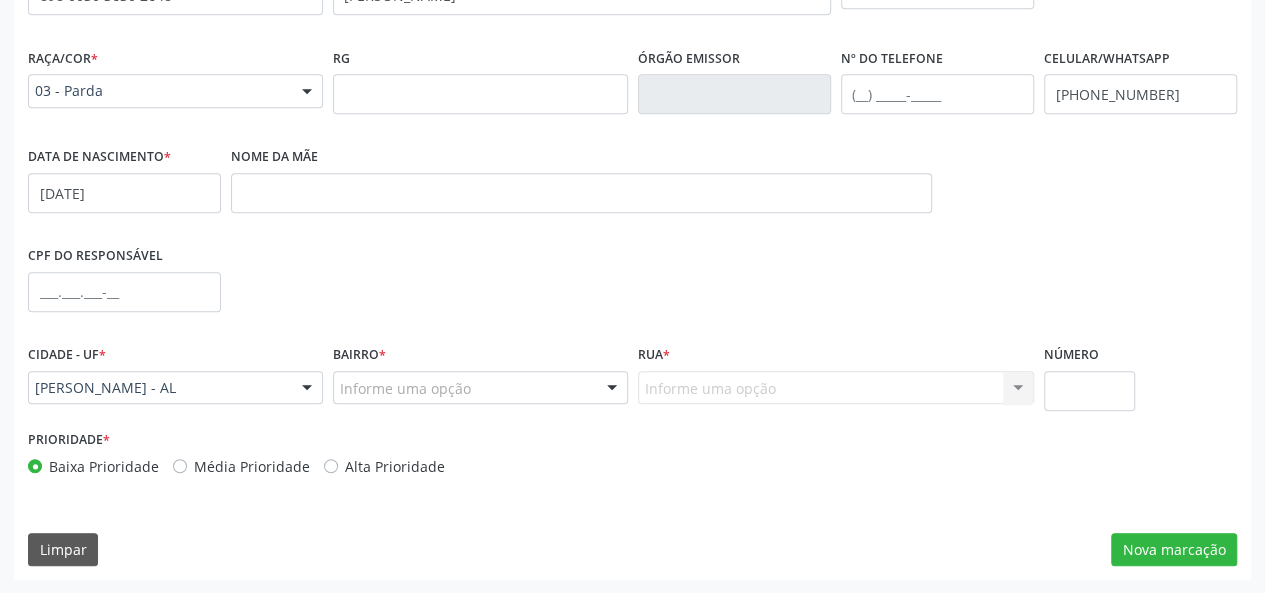 click at bounding box center (612, 389) 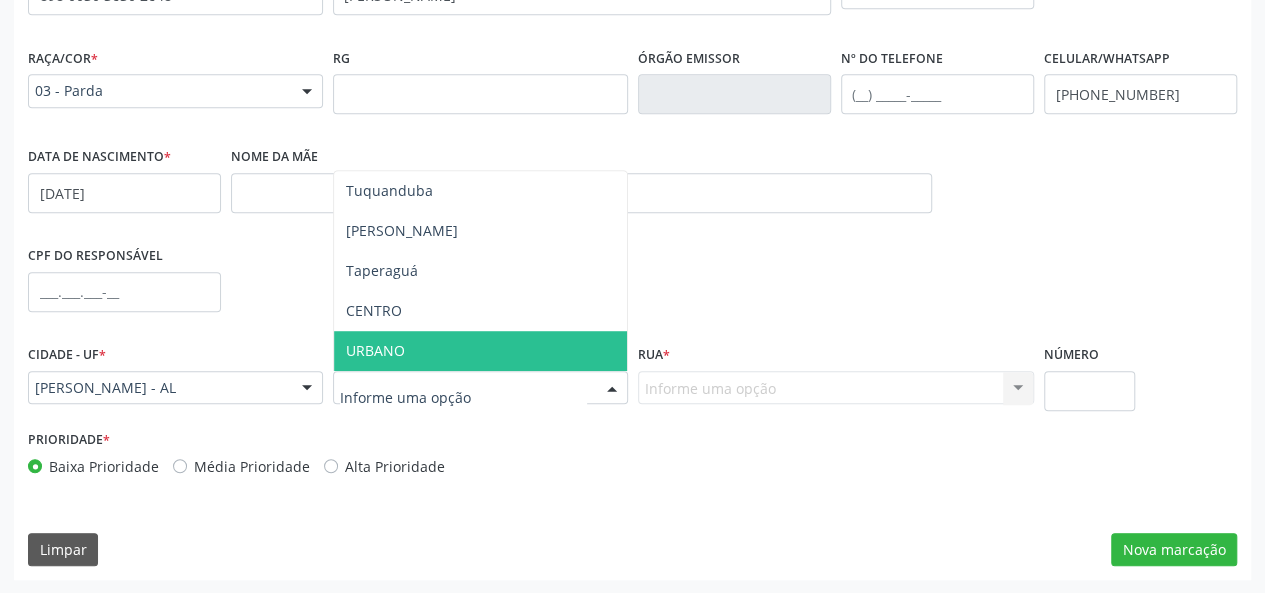 click on "URBANO" at bounding box center [480, 351] 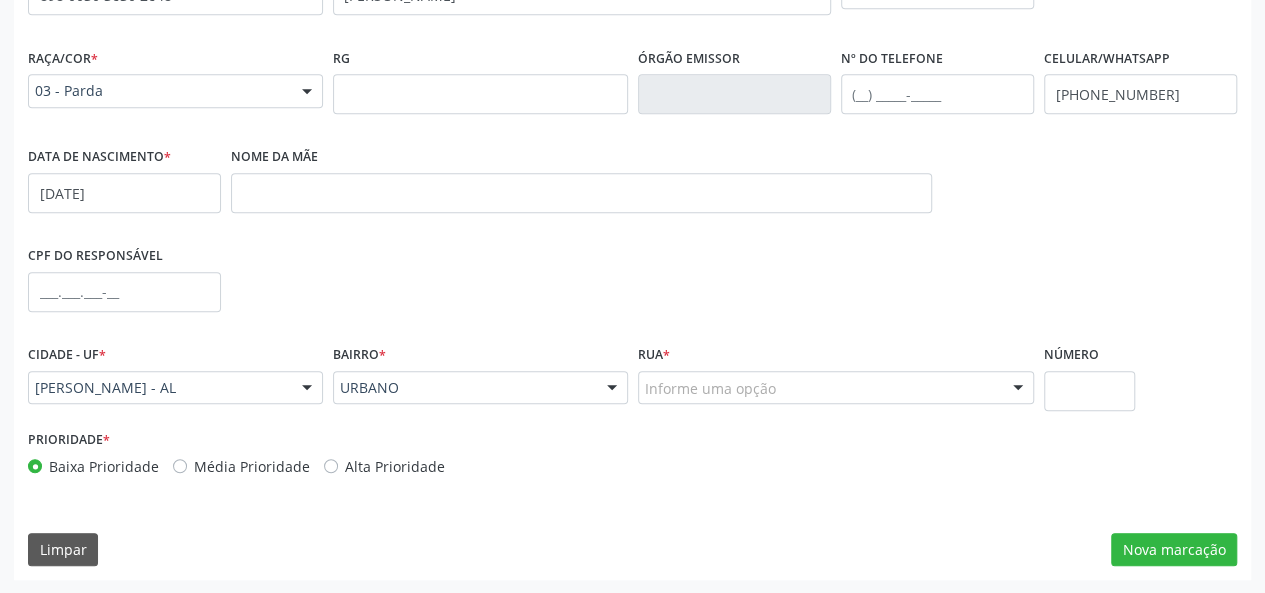 click at bounding box center [1018, 389] 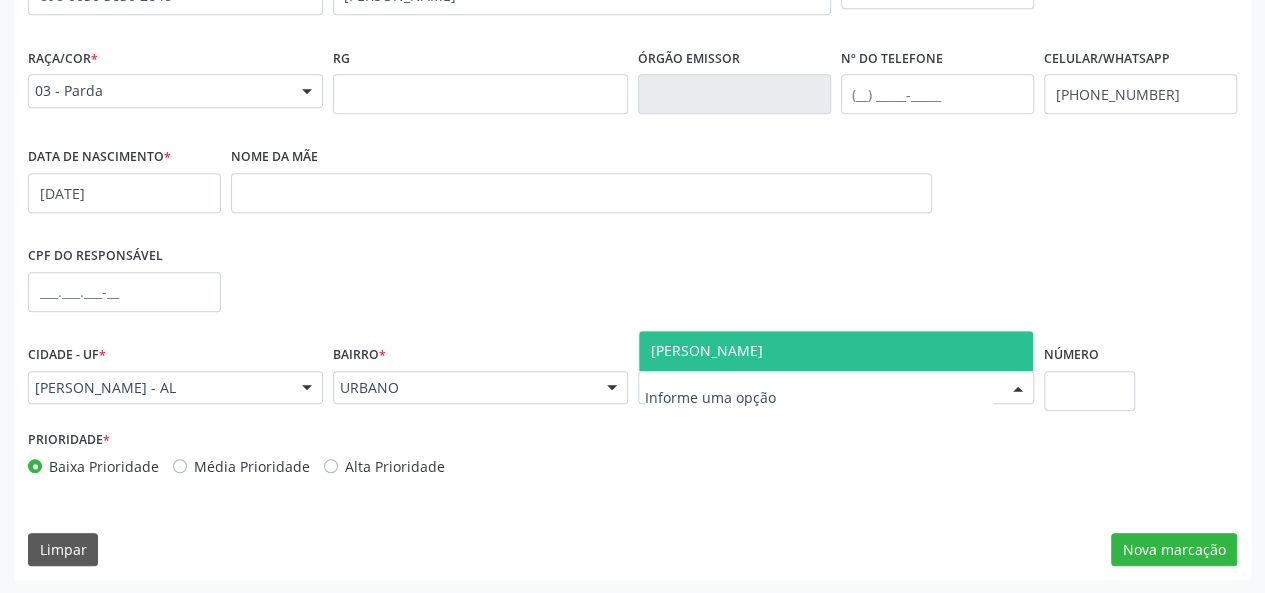 click on "[PERSON_NAME]" at bounding box center [836, 351] 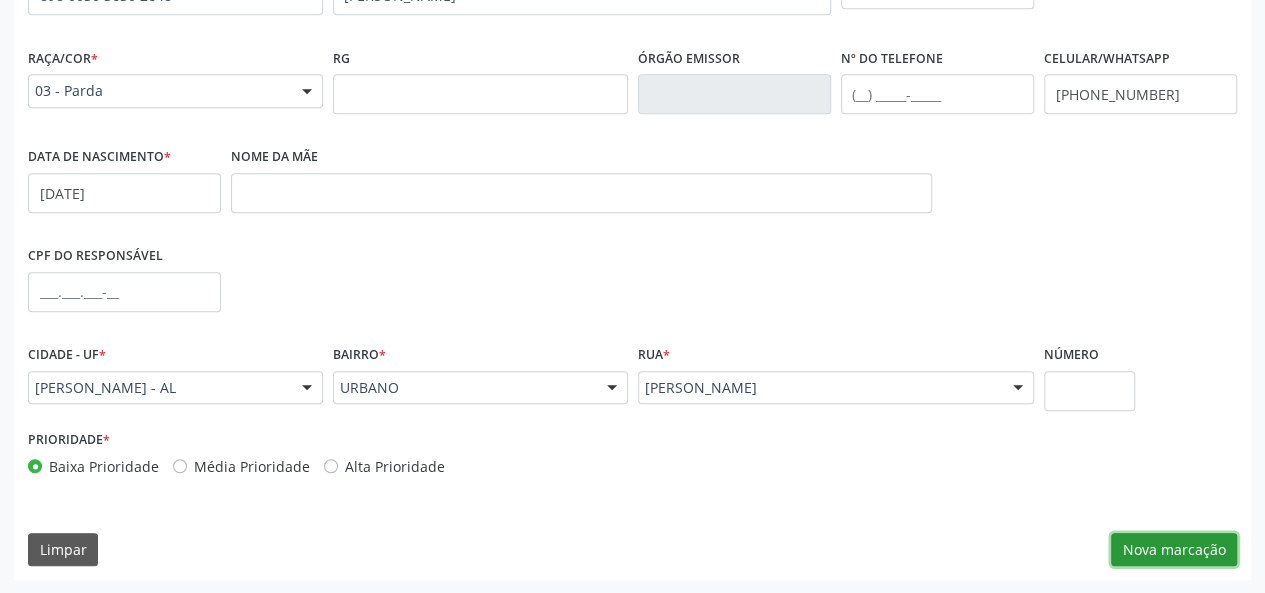 click on "Nova marcação" at bounding box center [1174, 550] 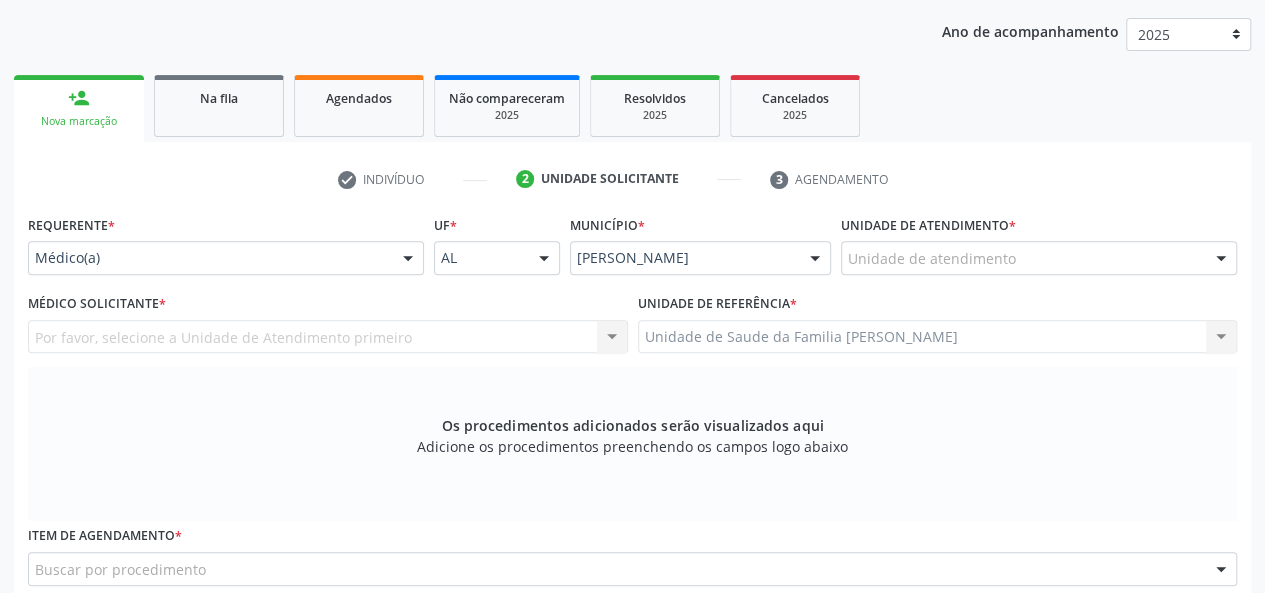 scroll, scrollTop: 218, scrollLeft: 0, axis: vertical 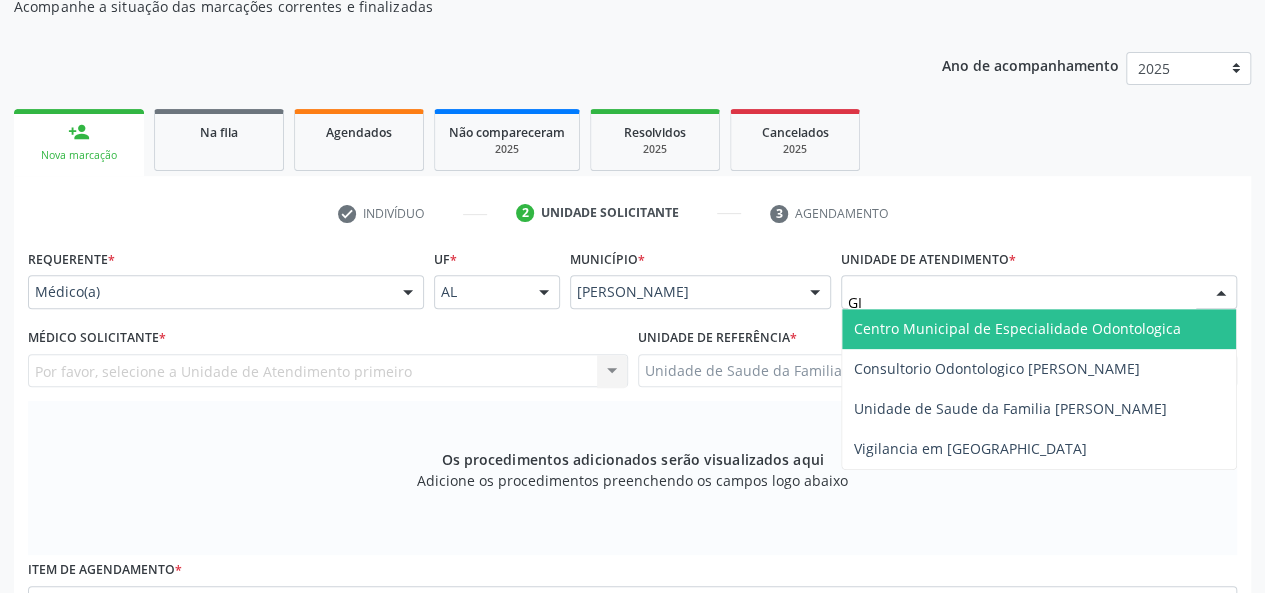 type on "GIS" 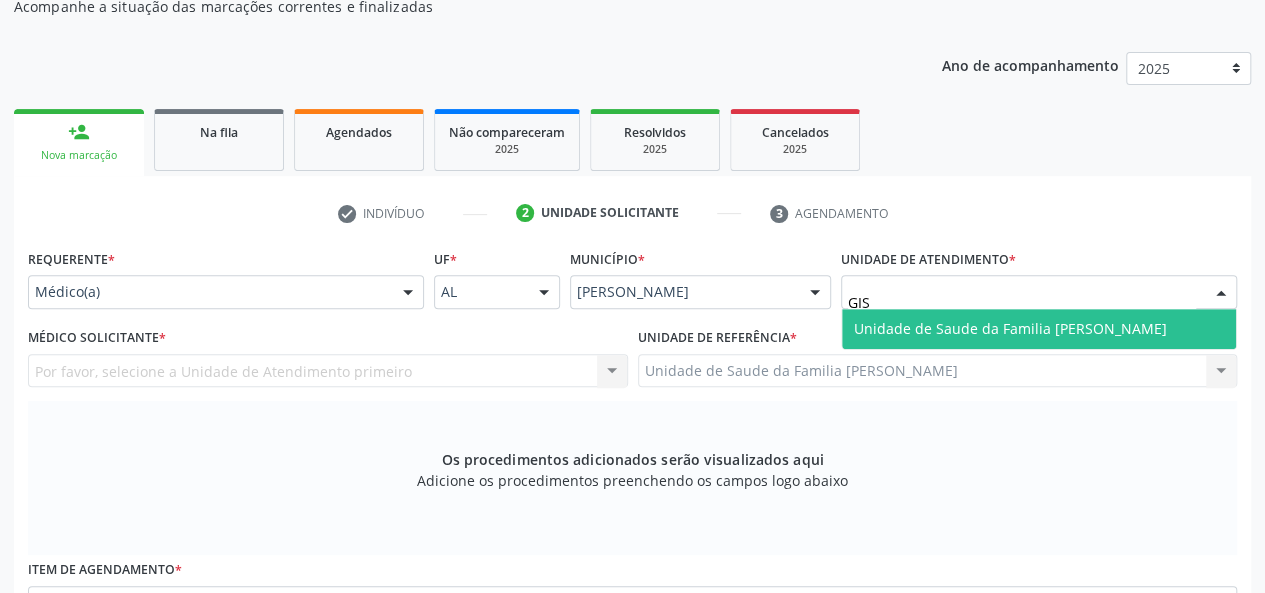 drag, startPoint x: 936, startPoint y: 334, endPoint x: 921, endPoint y: 334, distance: 15 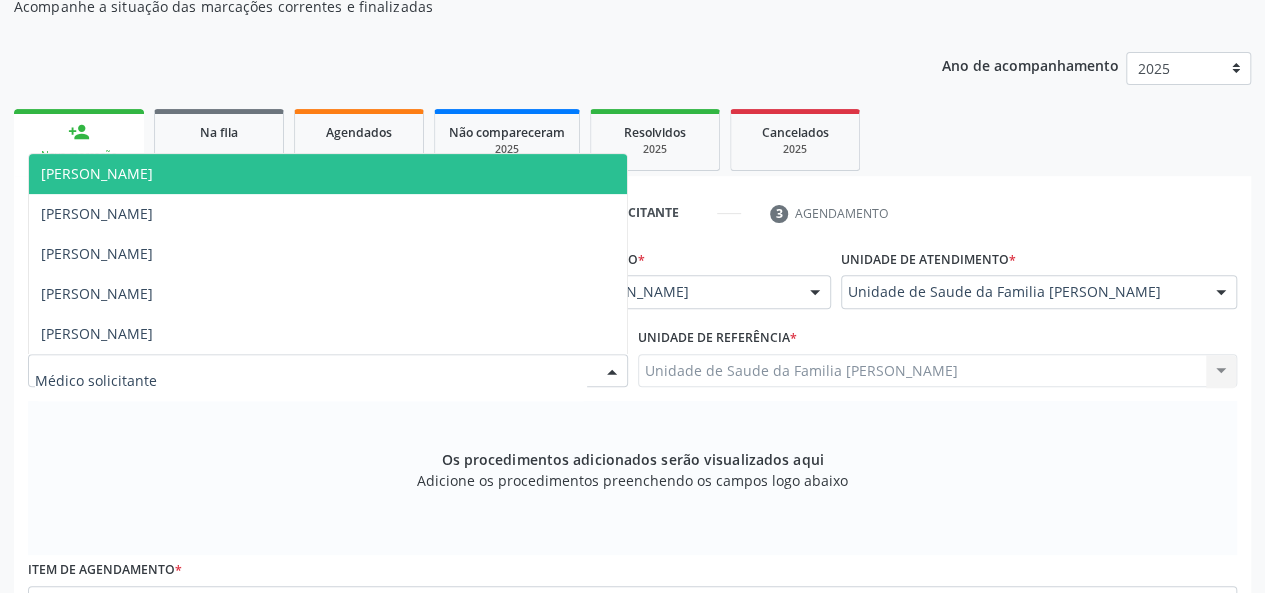click at bounding box center (612, 372) 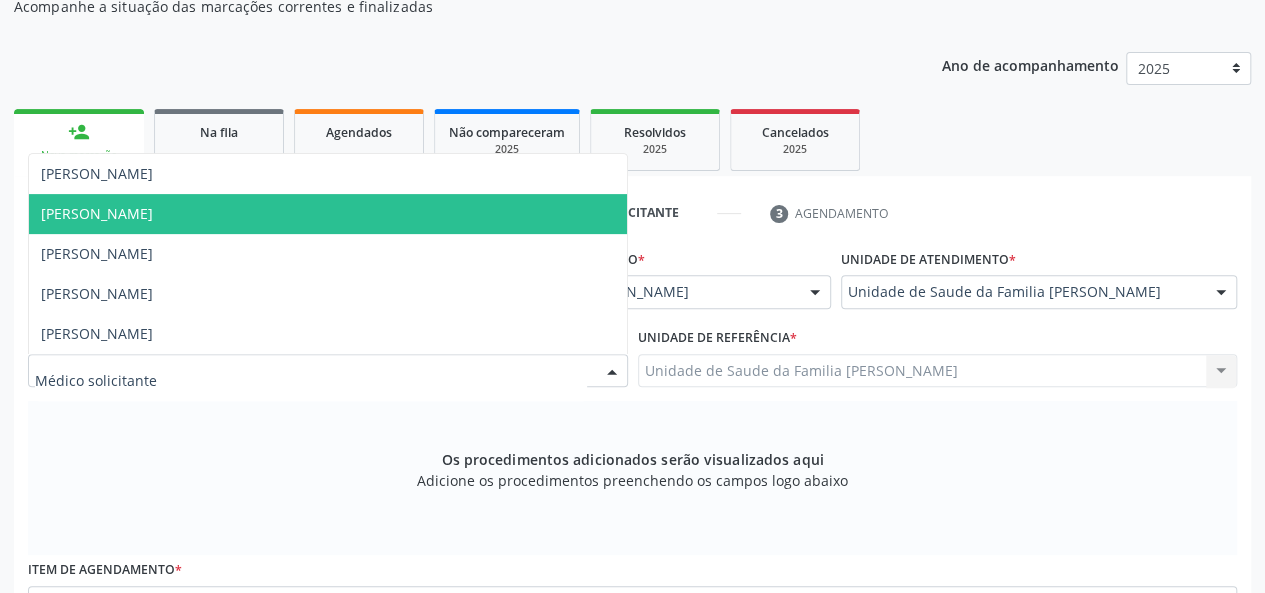 click on "[PERSON_NAME]" at bounding box center [328, 214] 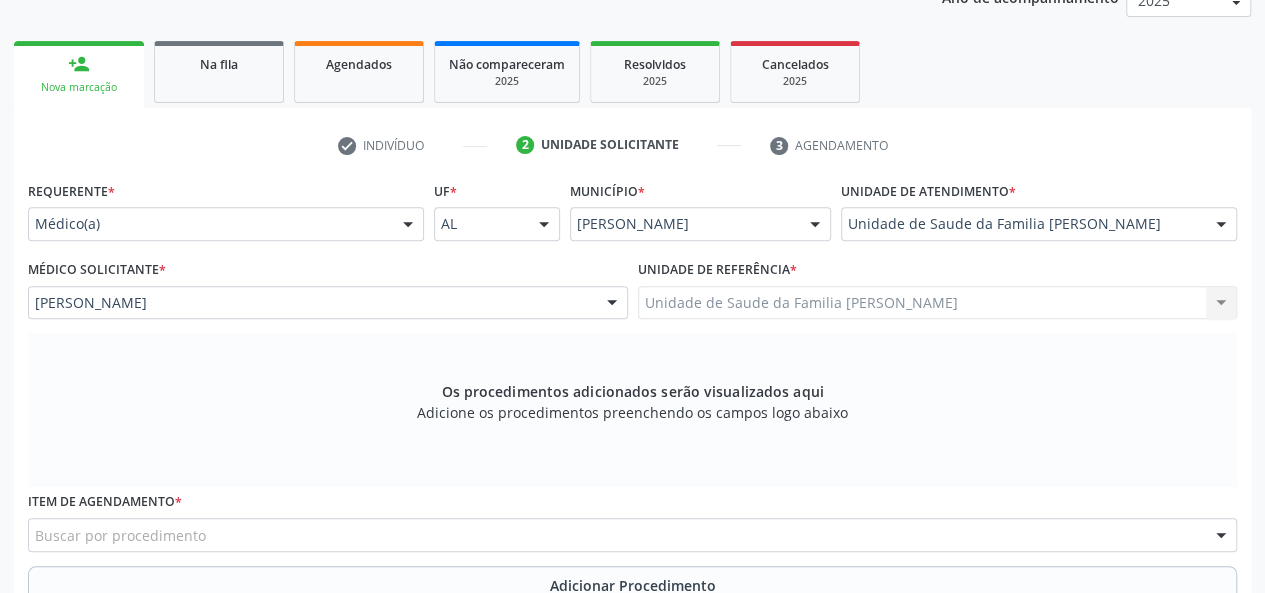 scroll, scrollTop: 318, scrollLeft: 0, axis: vertical 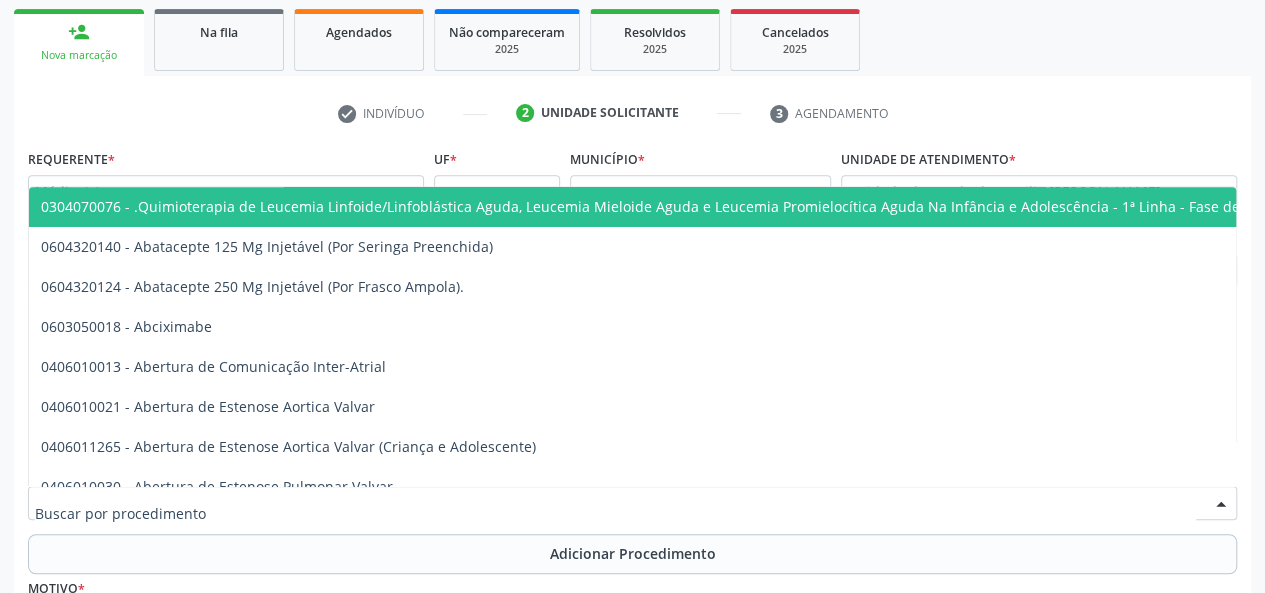 click at bounding box center [632, 503] 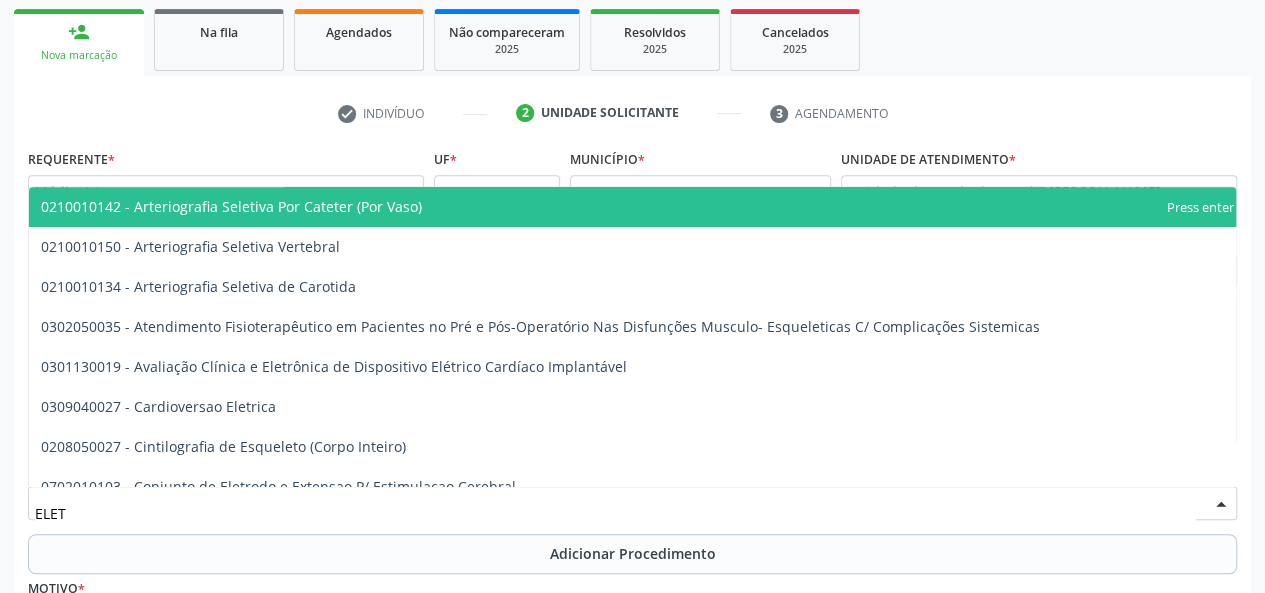 type on "ELETR" 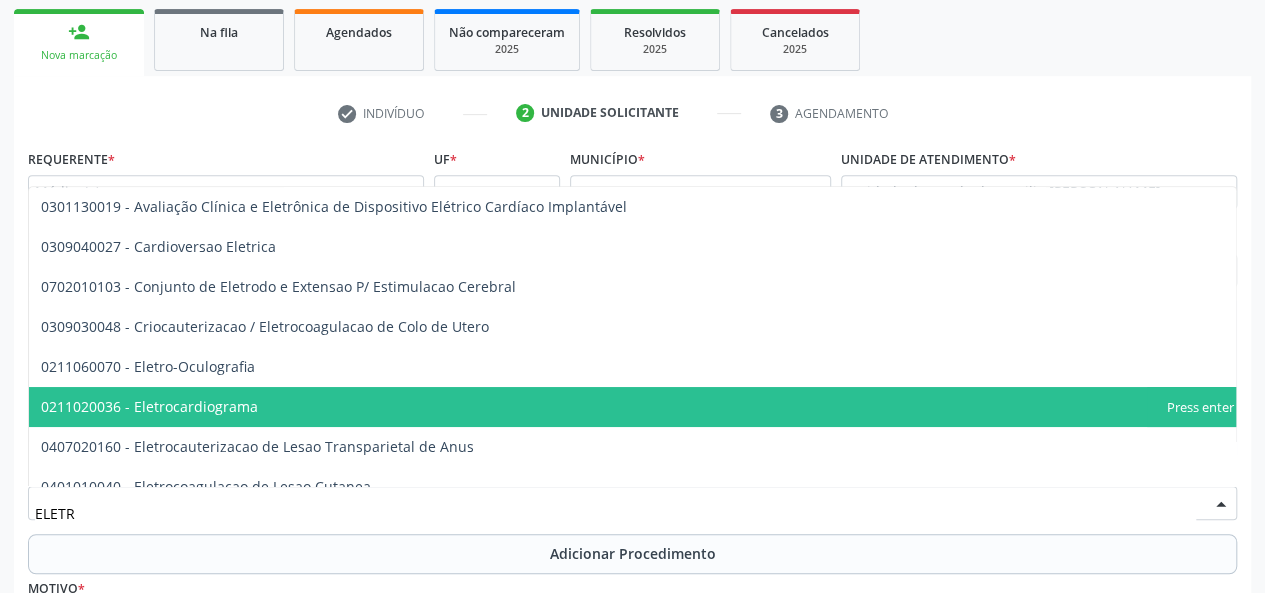 click on "0211020036 - Eletrocardiograma" at bounding box center (149, 406) 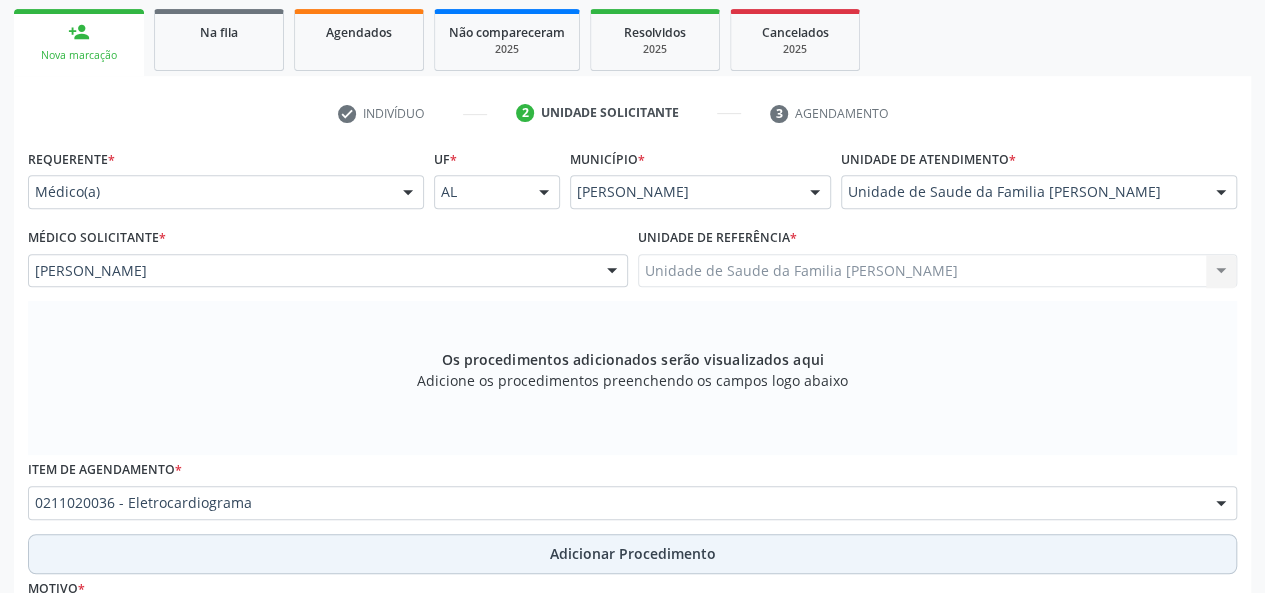 click on "Adicionar Procedimento" at bounding box center [633, 553] 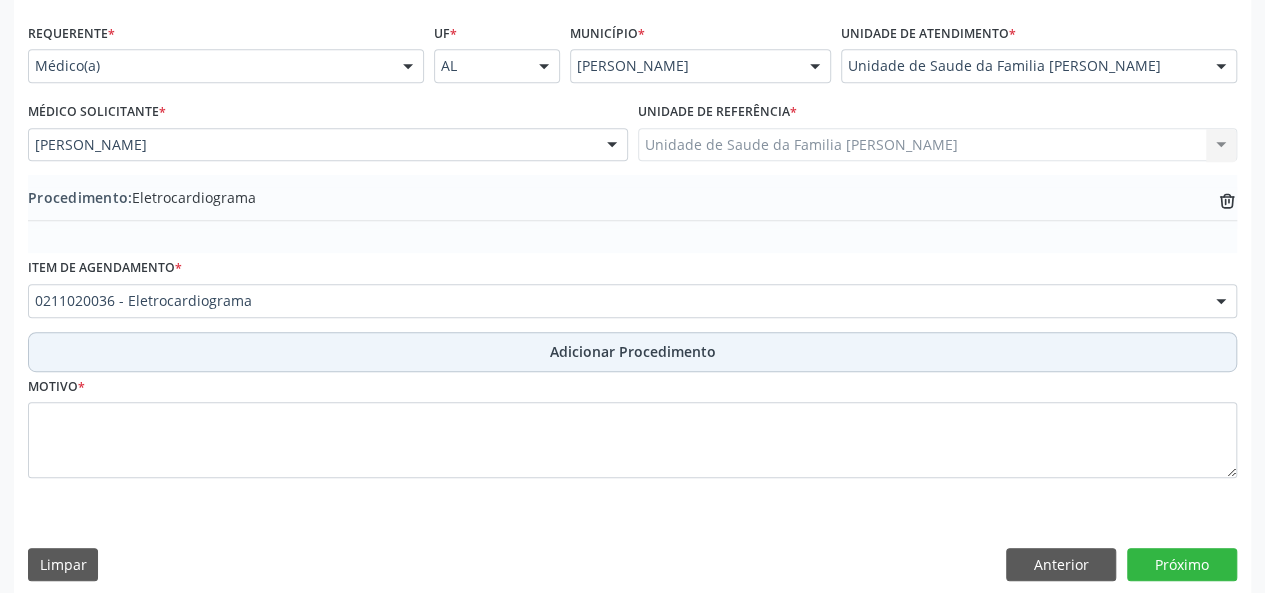 scroll, scrollTop: 458, scrollLeft: 0, axis: vertical 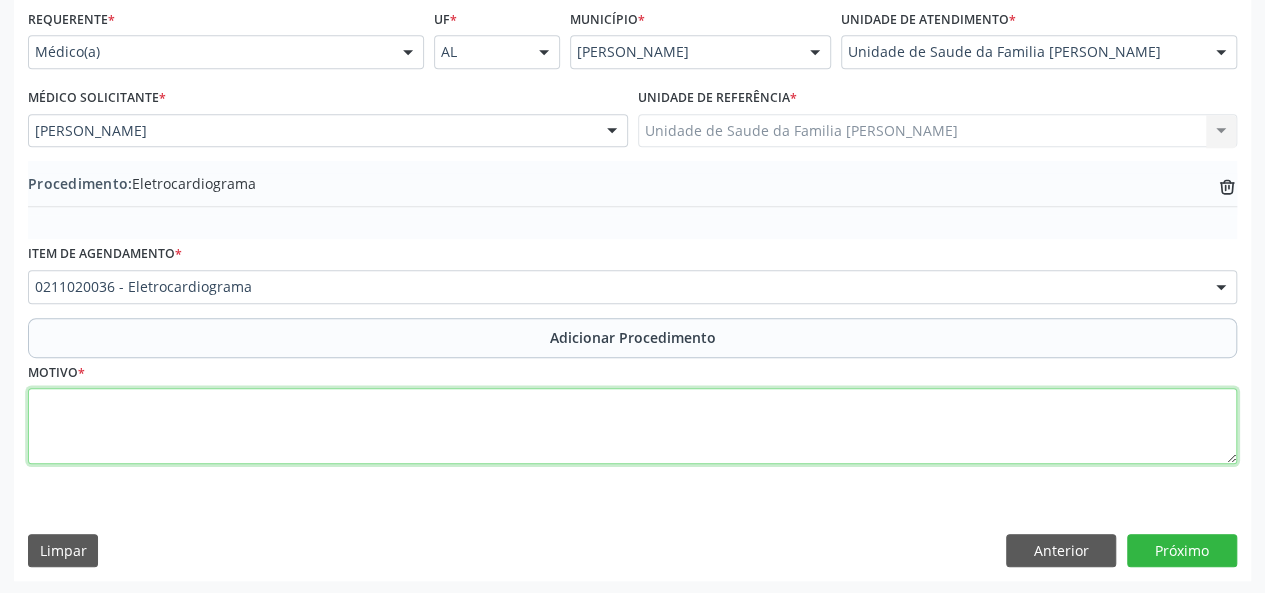 click at bounding box center [632, 426] 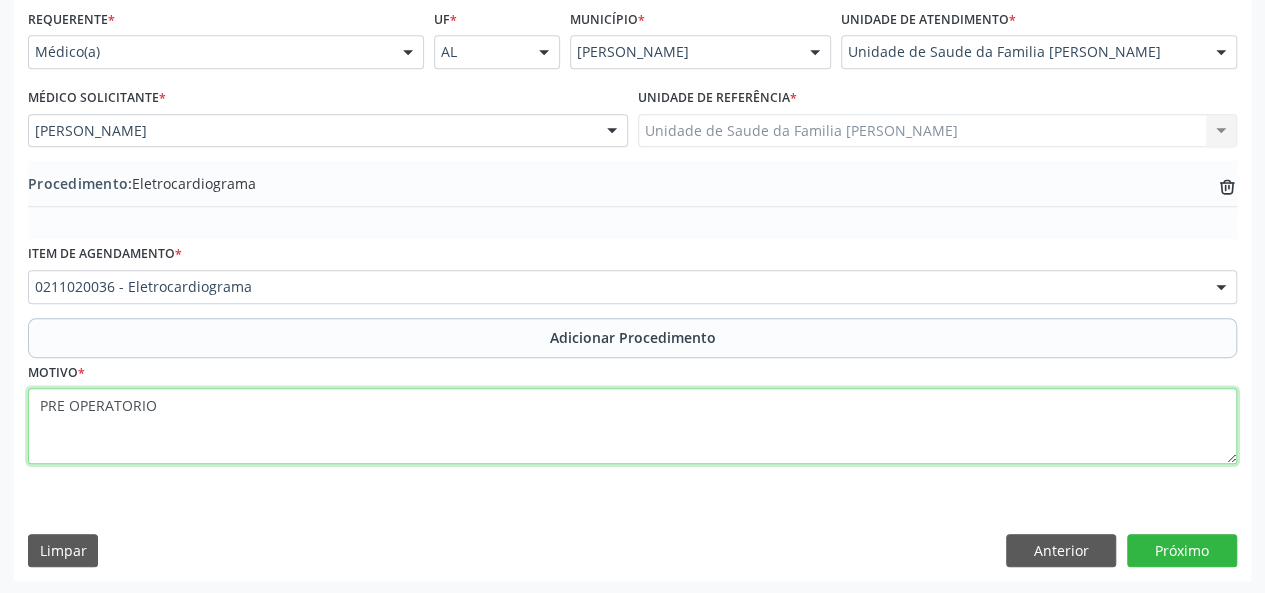 click on "PRE OPERATORIO" at bounding box center [632, 426] 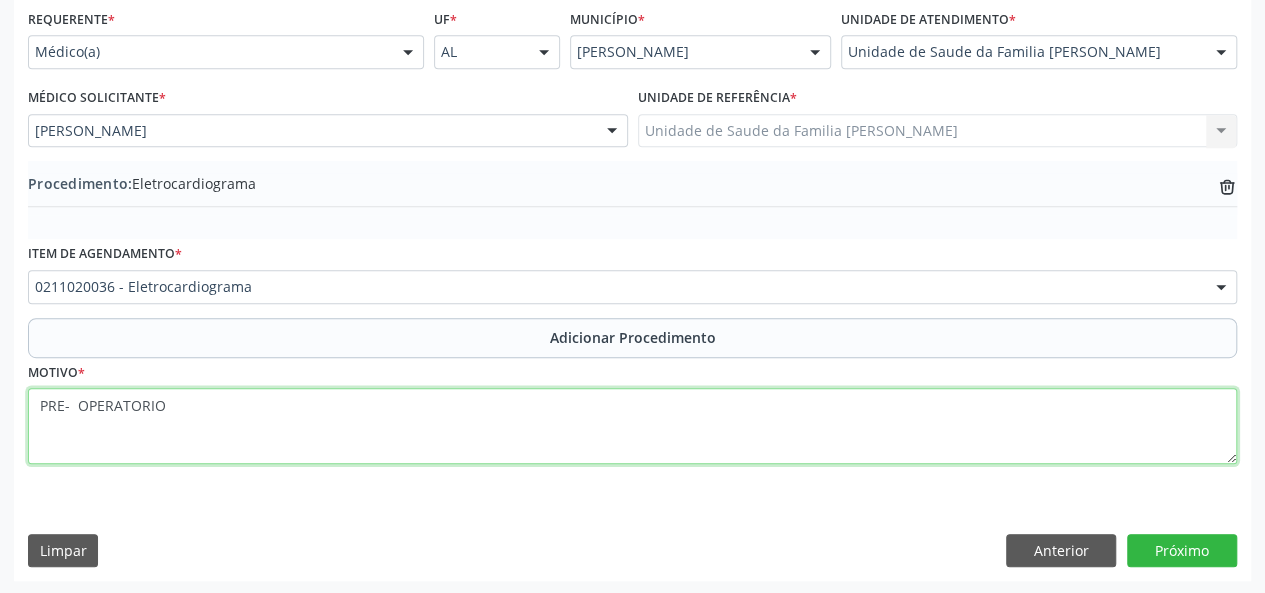click on "PRE-  OPERATORIO" at bounding box center [632, 426] 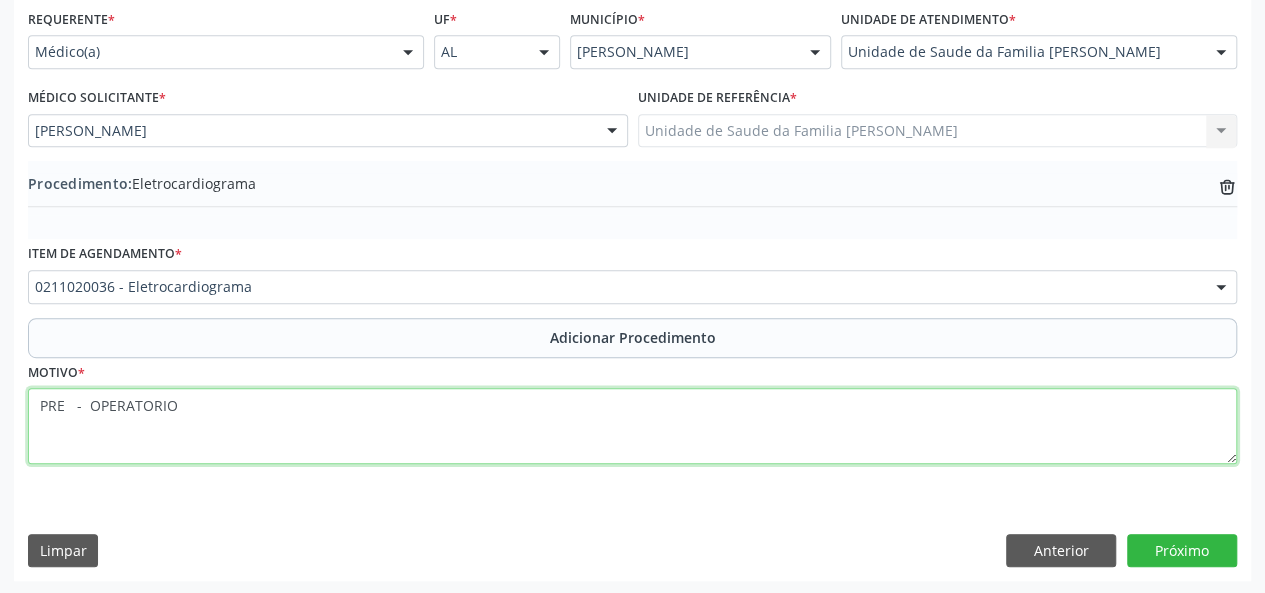 click on "PRE   -  OPERATORIO" at bounding box center (632, 426) 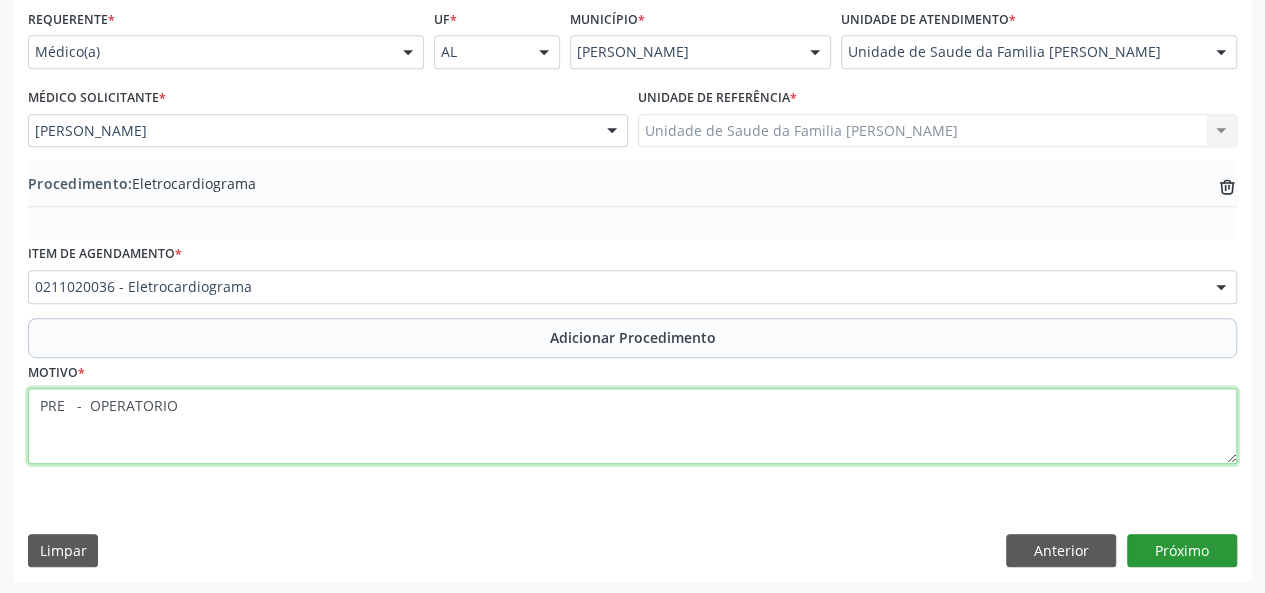 type on "PRE   -  OPERATORIO" 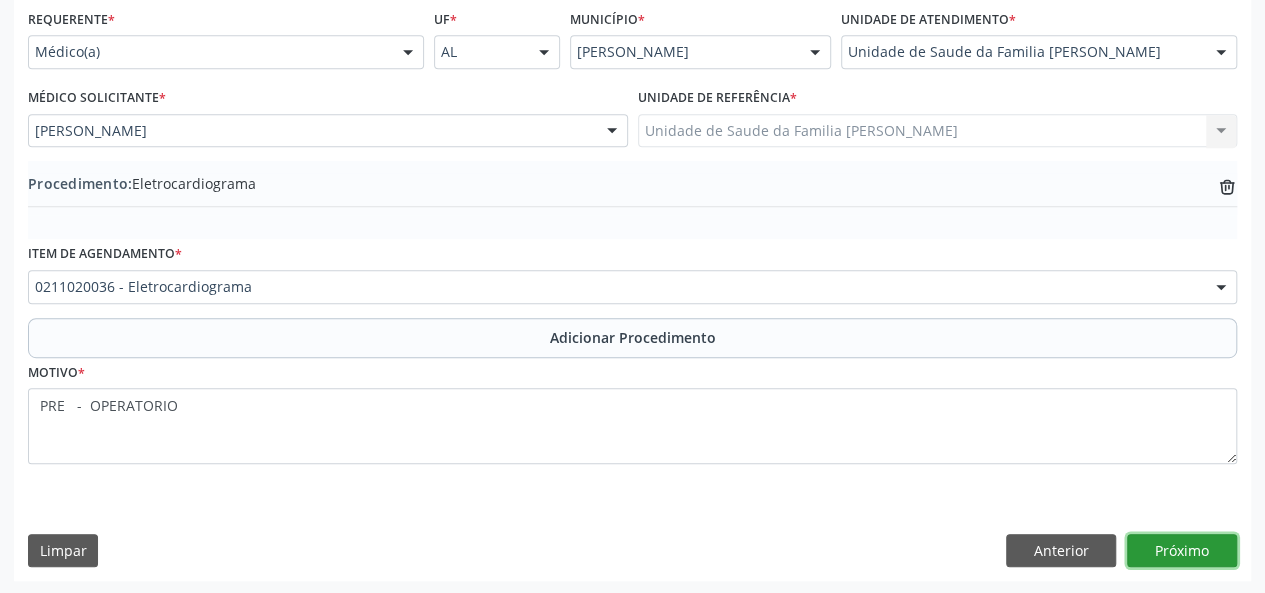 click on "Próximo" at bounding box center (1182, 551) 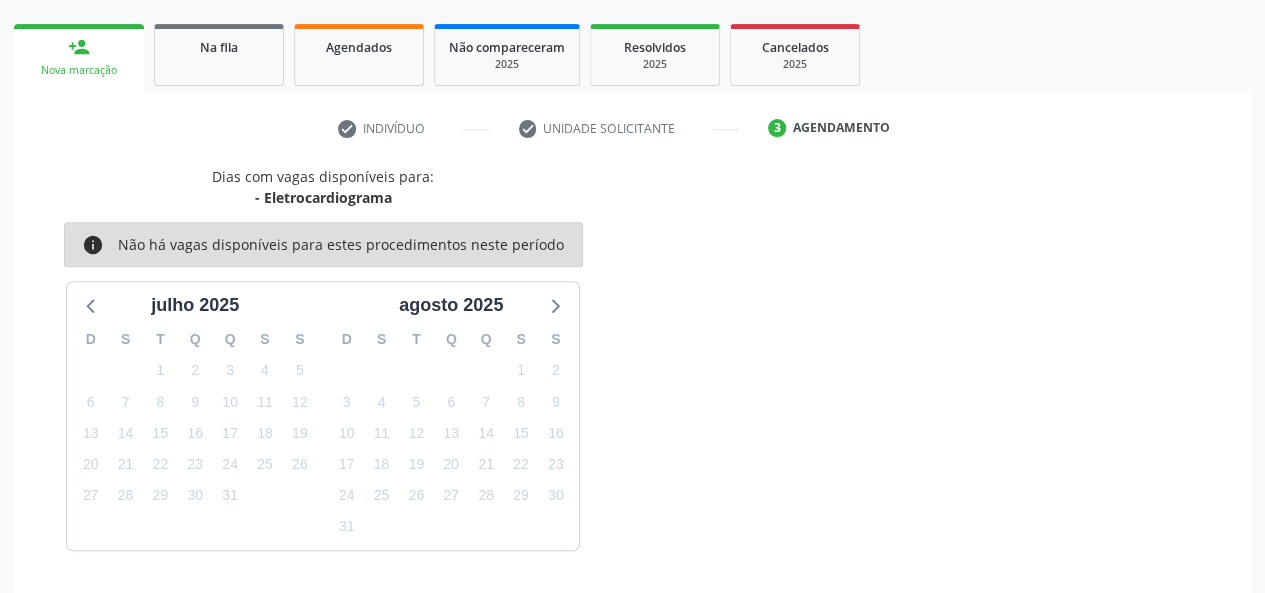 scroll, scrollTop: 362, scrollLeft: 0, axis: vertical 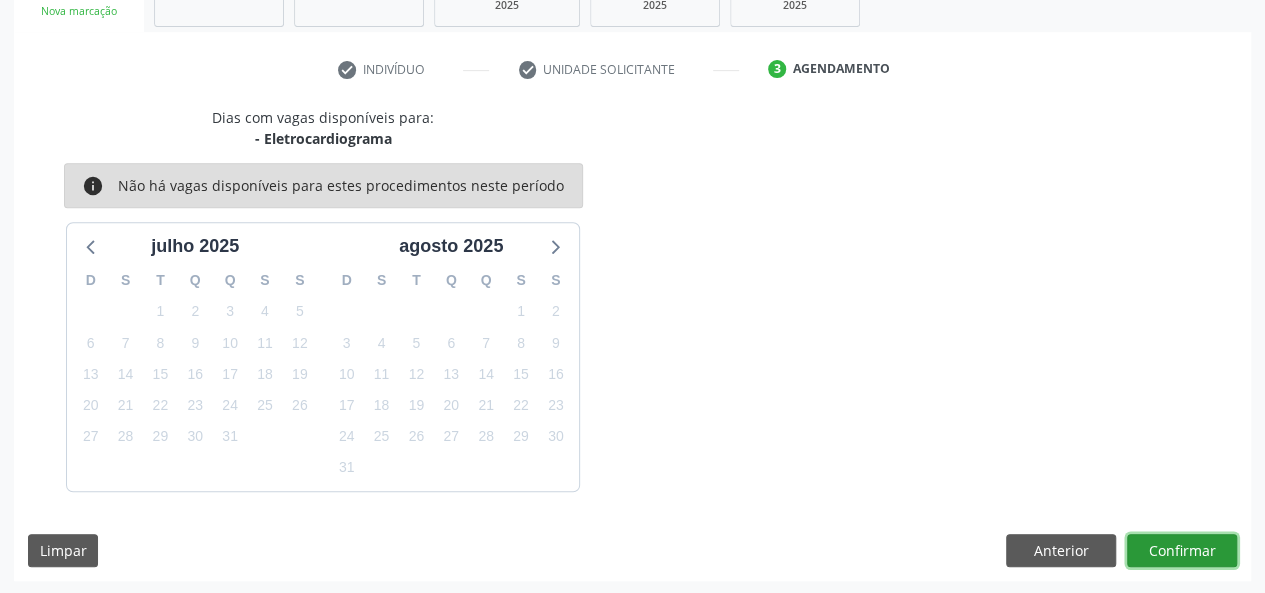 click on "Confirmar" at bounding box center [1182, 551] 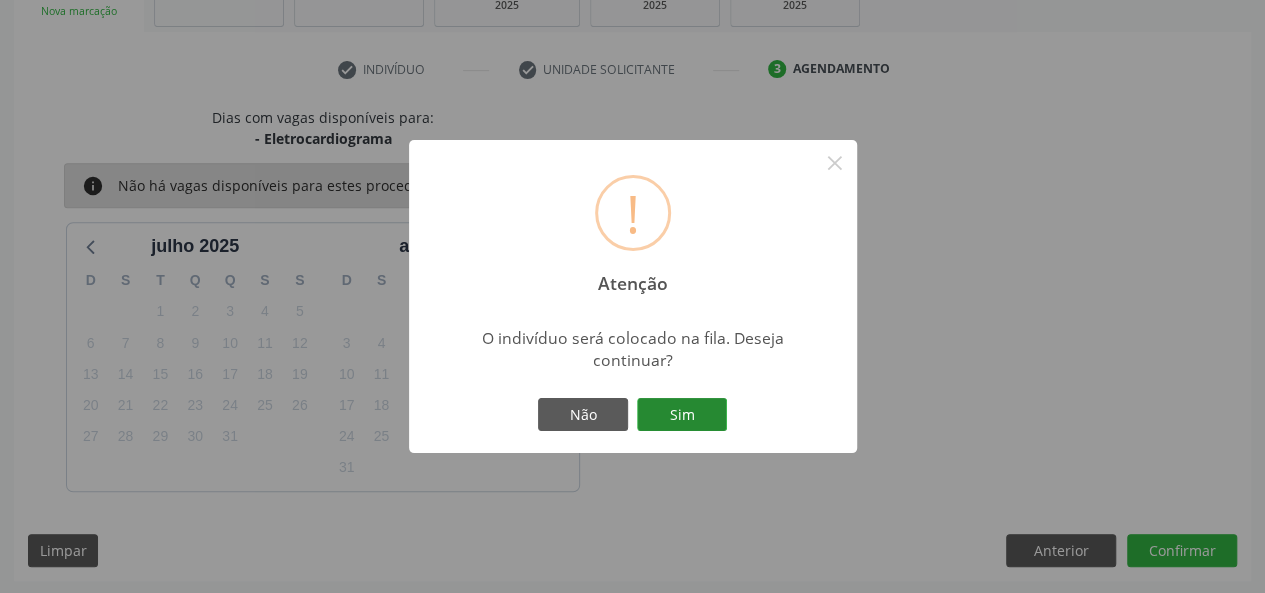 click on "Sim" at bounding box center (682, 415) 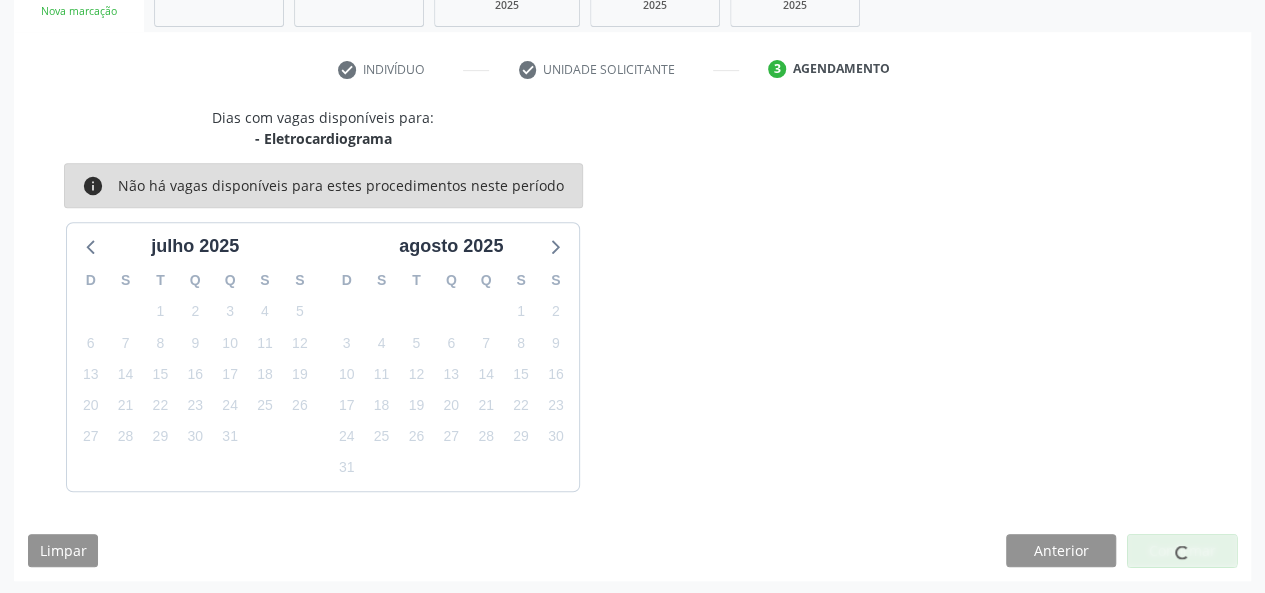 scroll, scrollTop: 100, scrollLeft: 0, axis: vertical 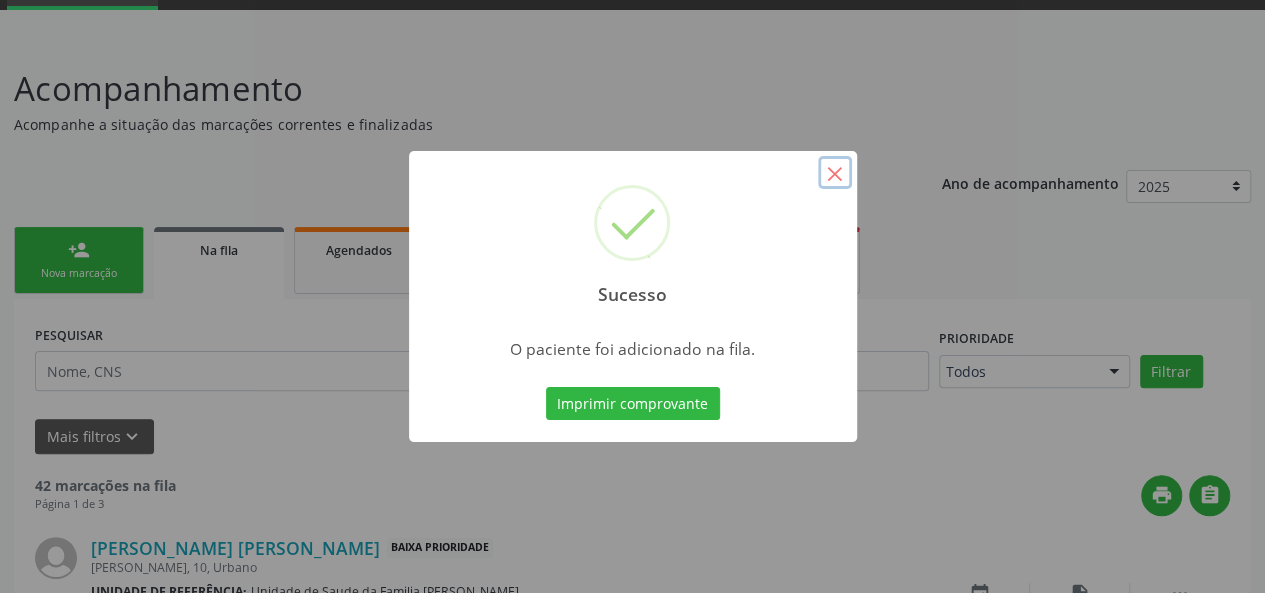 click on "×" at bounding box center (835, 173) 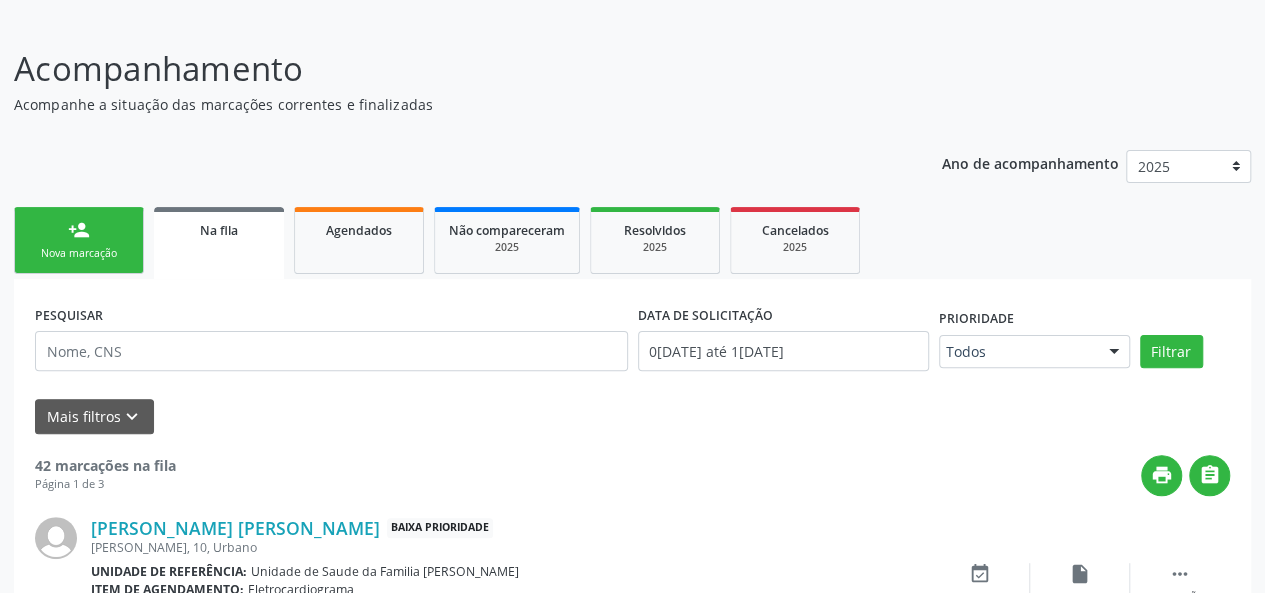 scroll, scrollTop: 0, scrollLeft: 0, axis: both 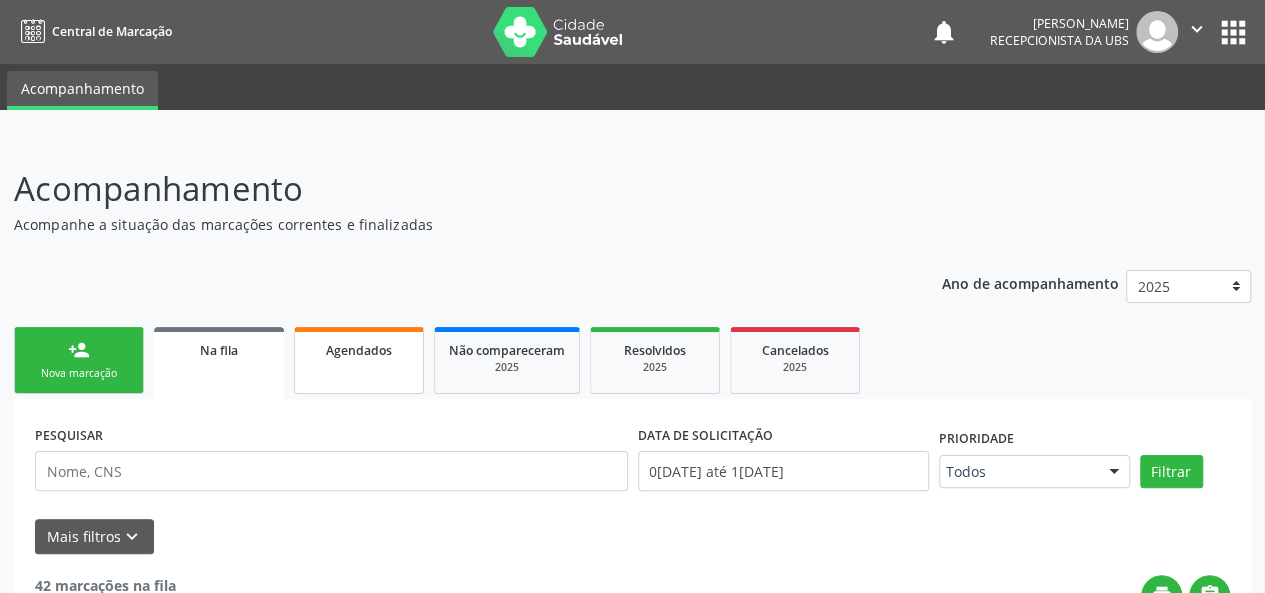 click on "Agendados" at bounding box center (359, 349) 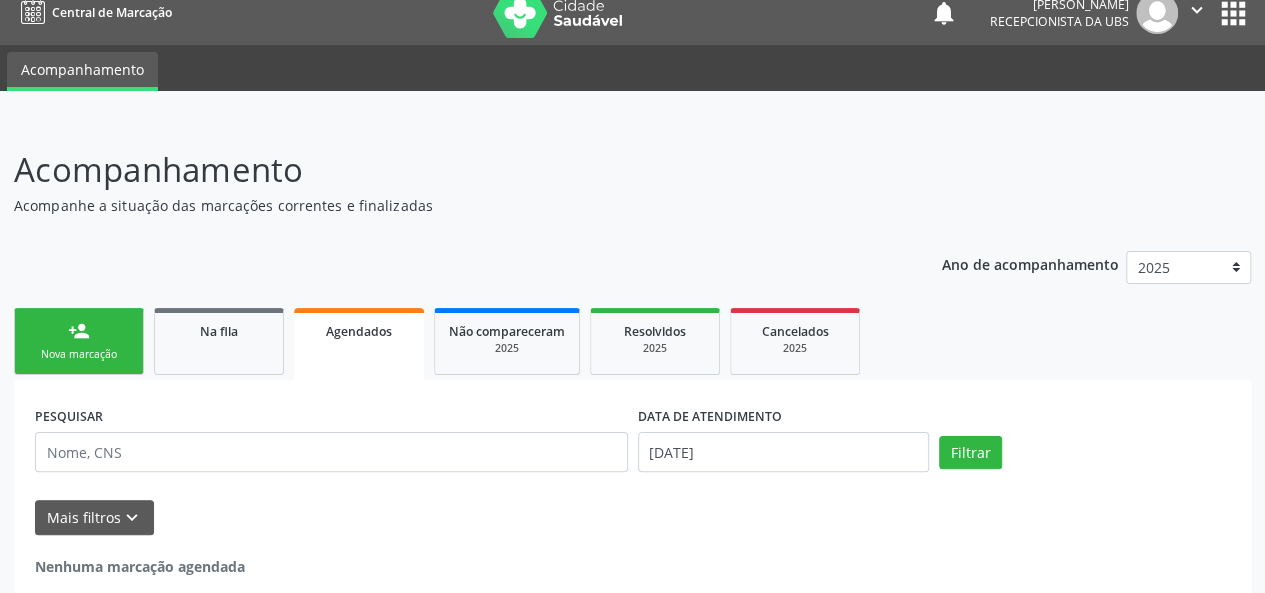 scroll, scrollTop: 36, scrollLeft: 0, axis: vertical 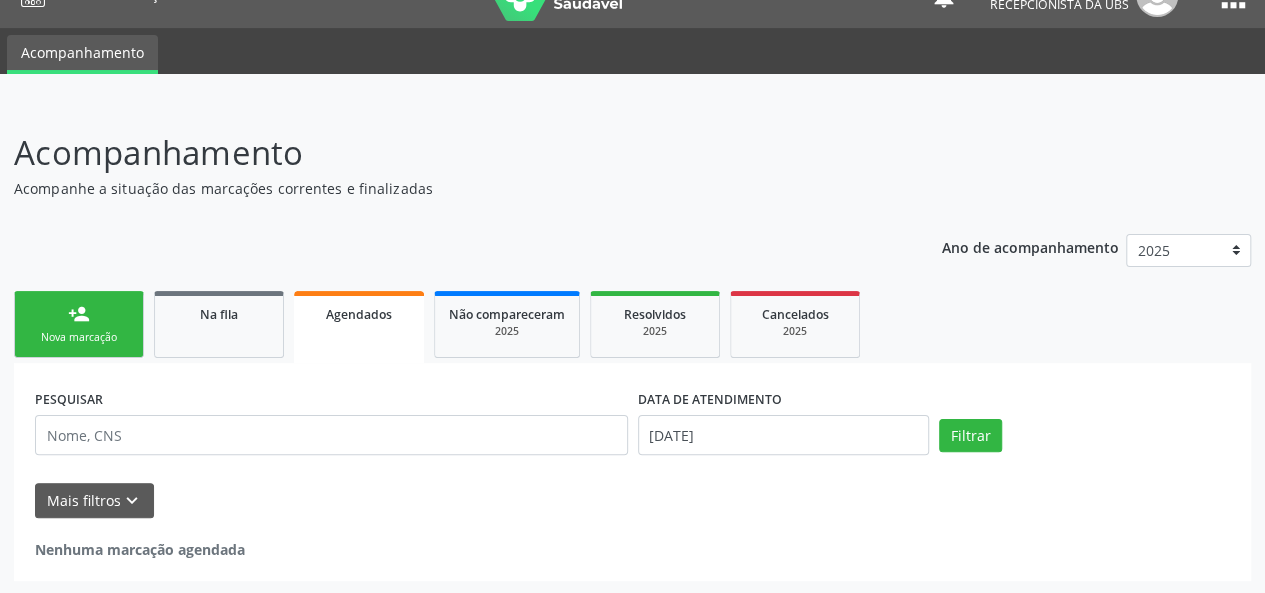 click on "Nova marcação" at bounding box center (79, 337) 